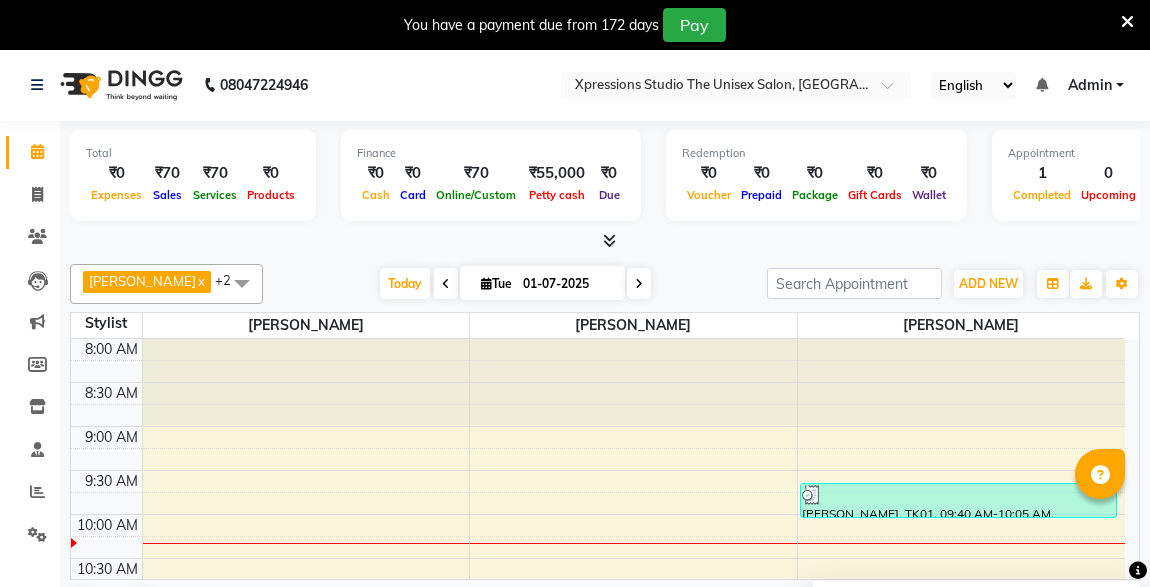 scroll, scrollTop: 0, scrollLeft: 0, axis: both 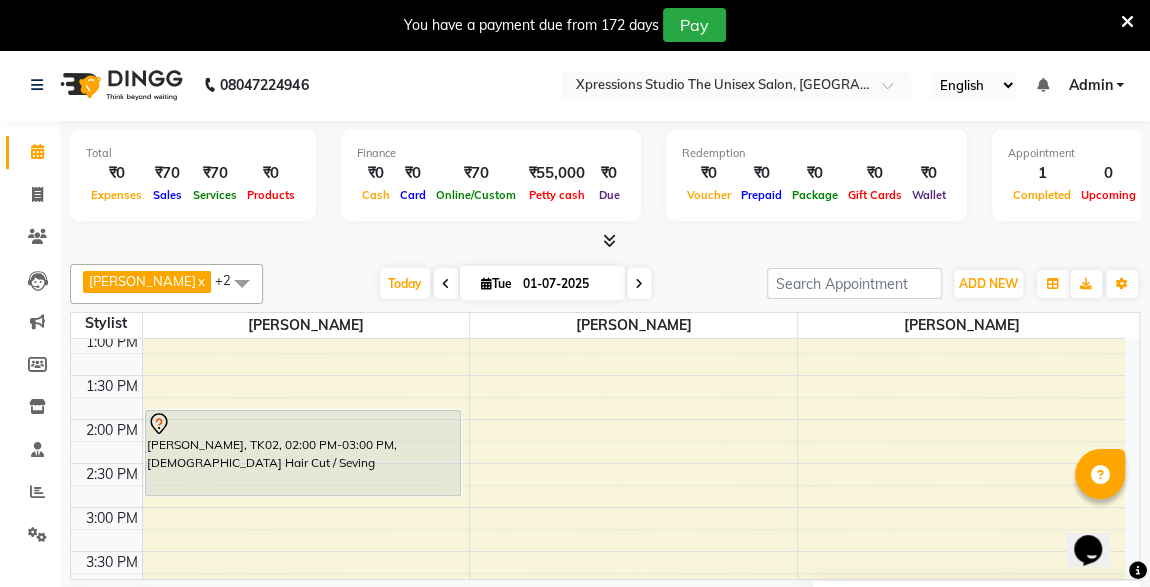 click on "Total  ₹0  Expenses ₹70  Sales ₹70  Services ₹0  Products Finance  ₹0  Cash ₹0  Card ₹70  Online/Custom ₹55,000 Petty cash ₹0 Due  Redemption  ₹0 Voucher ₹0 Prepaid ₹0 Package ₹0  Gift Cards ₹0  Wallet  Appointment  1 Completed 0 Upcoming 0 Ongoing 0 No show  Other sales  ₹0  Packages ₹0  Memberships ₹0  Vouchers ₹0  Prepaids ₹0  Gift Cards ROSHAN TANDULKAR  x ROHAN BABHULKAR  x ADESH RAUT  x +2 UnSelect All ADESH RAUT ROHAN BABHULKAR ROSHAN TANDULKAR Today  Tue 01-07-2025 Toggle Dropdown Add Appointment Add Invoice Add Expense Add Attendance Add Client Add Transaction Toggle Dropdown Add Appointment Add Invoice Add Expense Add Attendance Add Client ADD NEW Toggle Dropdown Add Appointment Add Invoice Add Expense Add Attendance Add Client Add Transaction ROSHAN TANDULKAR  x ROHAN BABHULKAR  x ADESH RAUT  x +2 UnSelect All ADESH RAUT ROHAN BABHULKAR ROSHAN TANDULKAR Group By  Staff View   Room View  View as Vertical  Vertical - Week View  Horizontal  List  Full Screen" 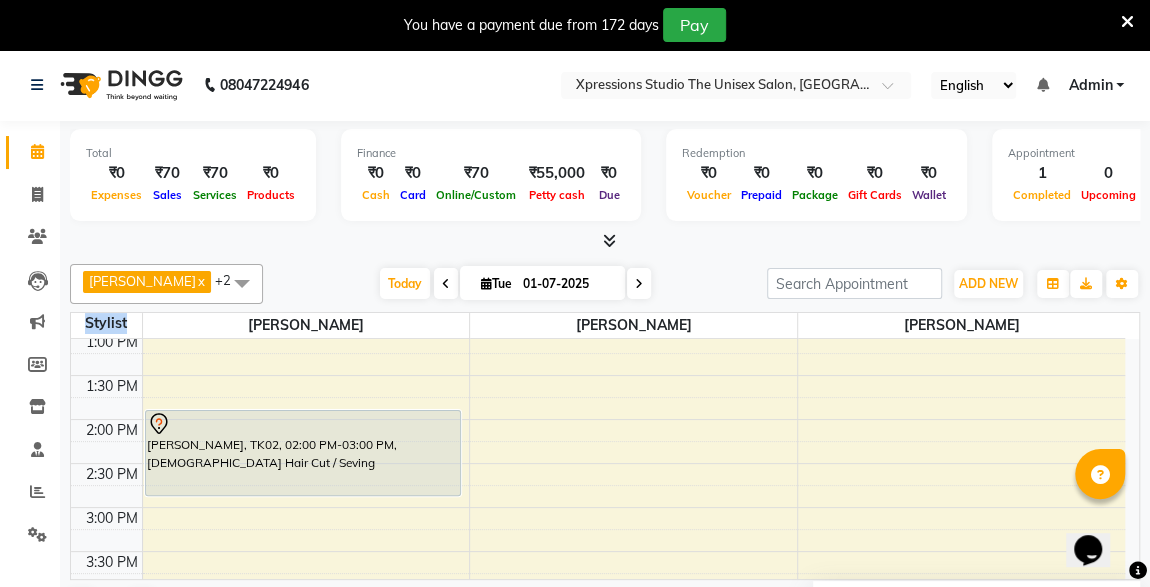click on "Total  ₹0  Expenses ₹70  Sales ₹70  Services ₹0  Products Finance  ₹0  Cash ₹0  Card ₹70  Online/Custom ₹55,000 Petty cash ₹0 Due  Redemption  ₹0 Voucher ₹0 Prepaid ₹0 Package ₹0  Gift Cards ₹0  Wallet  Appointment  1 Completed 0 Upcoming 0 Ongoing 0 No show  Other sales  ₹0  Packages ₹0  Memberships ₹0  Vouchers ₹0  Prepaids ₹0  Gift Cards ROSHAN TANDULKAR  x ROHAN BABHULKAR  x ADESH RAUT  x +2 UnSelect All ADESH RAUT ROHAN BABHULKAR ROSHAN TANDULKAR Today  Tue 01-07-2025 Toggle Dropdown Add Appointment Add Invoice Add Expense Add Attendance Add Client Add Transaction Toggle Dropdown Add Appointment Add Invoice Add Expense Add Attendance Add Client ADD NEW Toggle Dropdown Add Appointment Add Invoice Add Expense Add Attendance Add Client Add Transaction ROSHAN TANDULKAR  x ROHAN BABHULKAR  x ADESH RAUT  x +2 UnSelect All ADESH RAUT ROHAN BABHULKAR ROSHAN TANDULKAR Group By  Staff View   Room View  View as Vertical  Vertical - Week View  Horizontal  List  Full Screen" 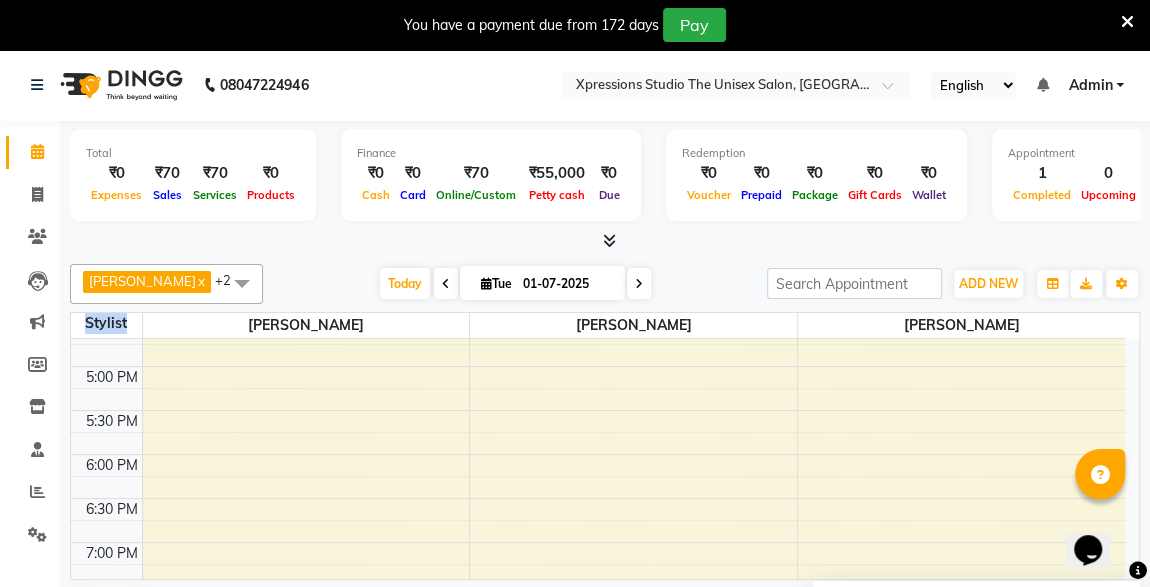 scroll, scrollTop: 869, scrollLeft: 0, axis: vertical 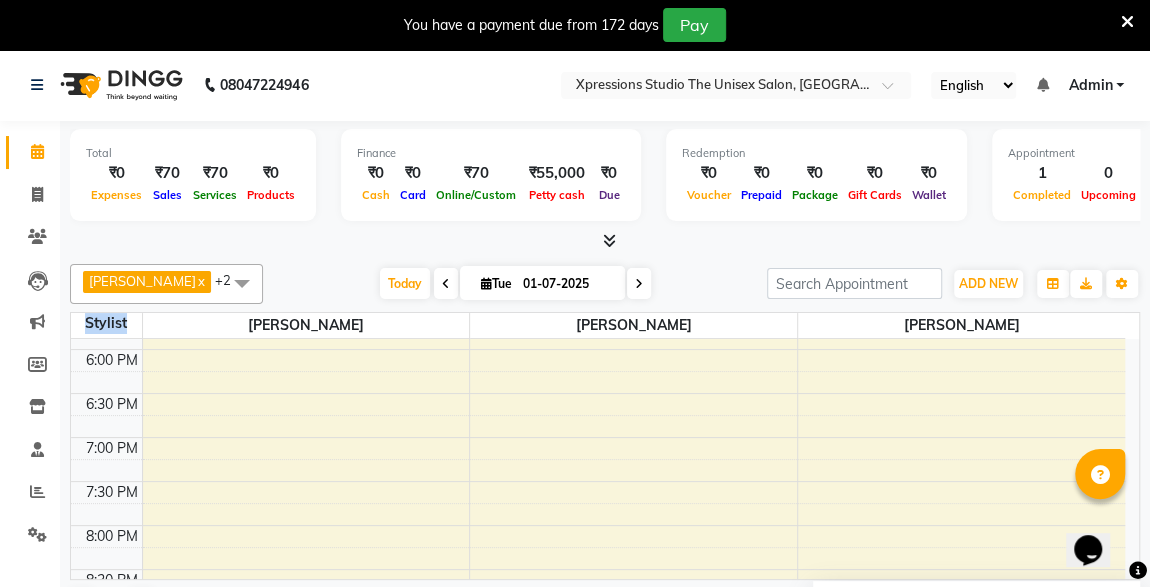 click on "Opens Chat This icon Opens the chat window." at bounding box center (1098, 515) 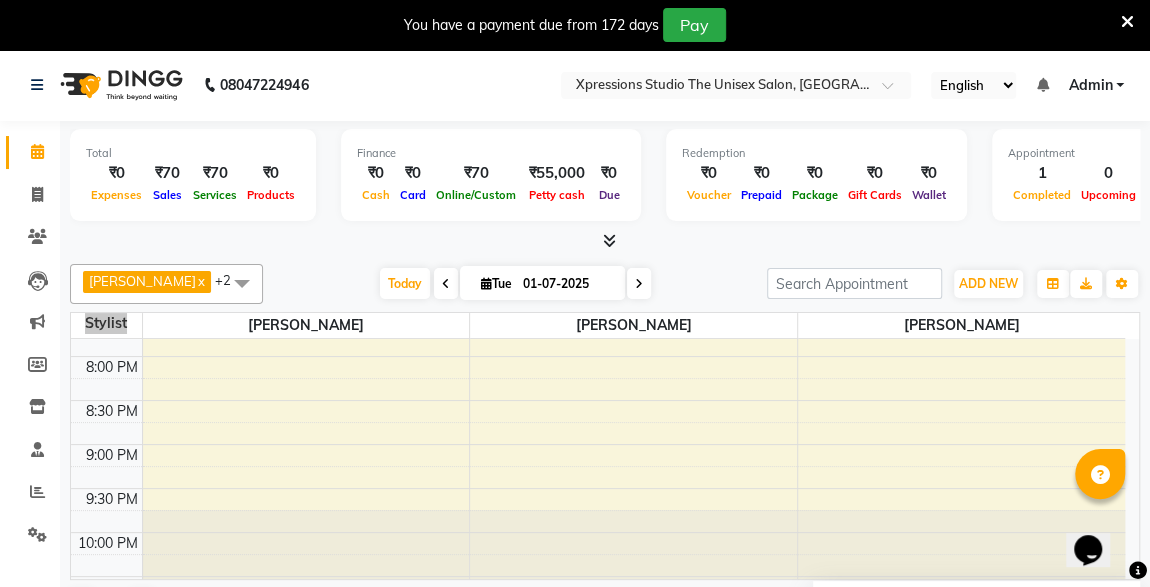 scroll, scrollTop: 1053, scrollLeft: 0, axis: vertical 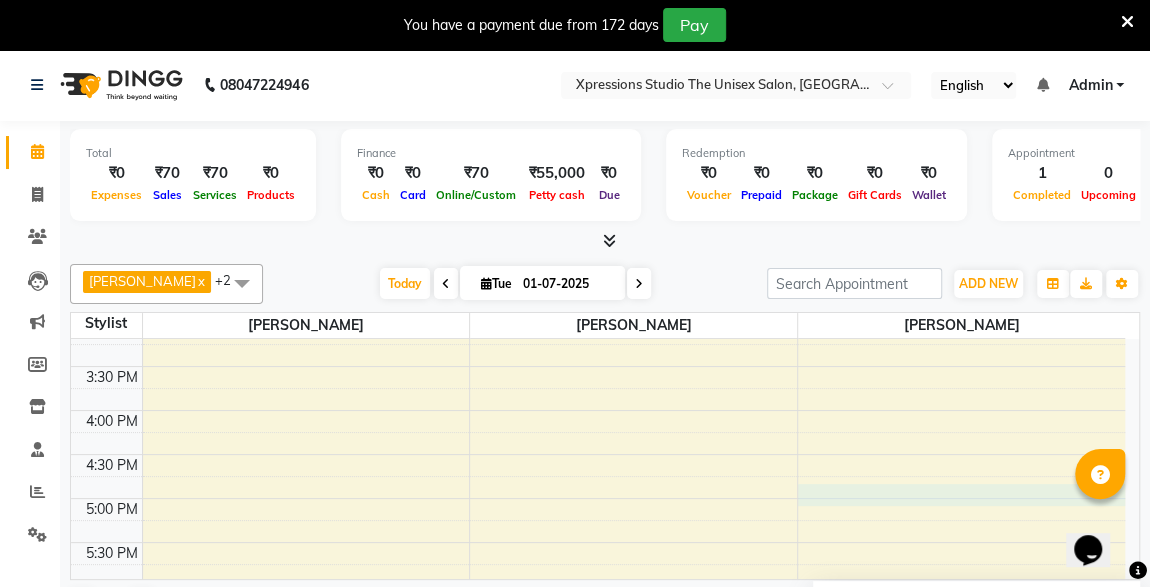 click on "8:00 AM 8:30 AM 9:00 AM 9:30 AM 10:00 AM 10:30 AM 11:00 AM 11:30 AM 12:00 PM 12:30 PM 1:00 PM 1:30 PM 2:00 PM 2:30 PM 3:00 PM 3:30 PM 4:00 PM 4:30 PM 5:00 PM 5:30 PM 6:00 PM 6:30 PM 7:00 PM 7:30 PM 8:00 PM 8:30 PM 9:00 PM 9:30 PM 10:00 PM 10:30 PM             SATISH RAJDEV, TK02, 02:00 PM-03:00 PM, Male Hair Cut / Seving     ROHIT VANKHEDE, TK01, 09:40 AM-10:05 AM, Male  Beard" at bounding box center [598, 366] 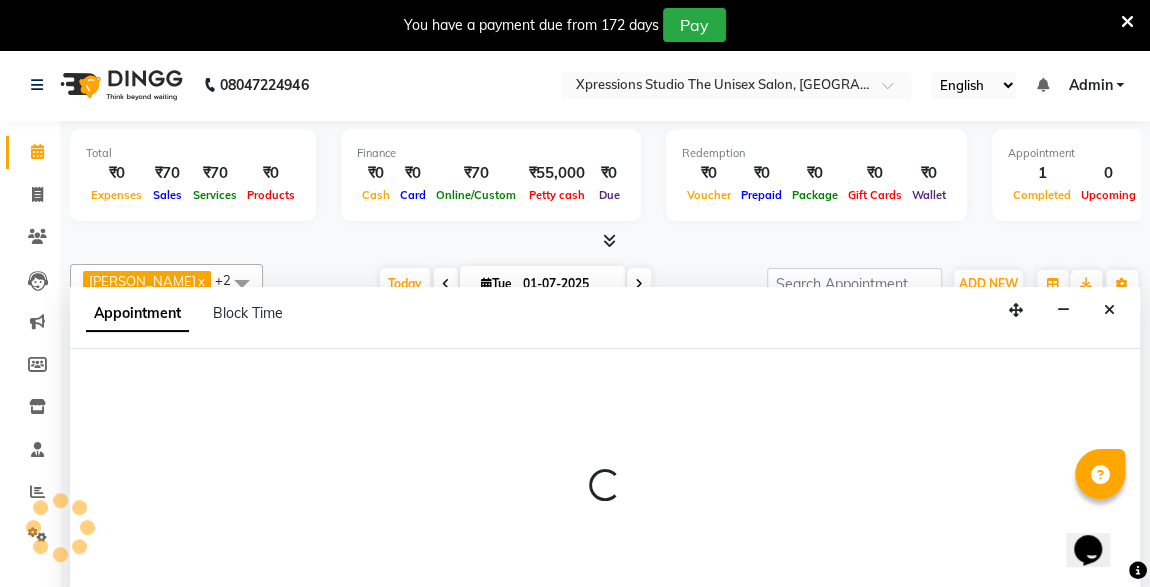 select on "57589" 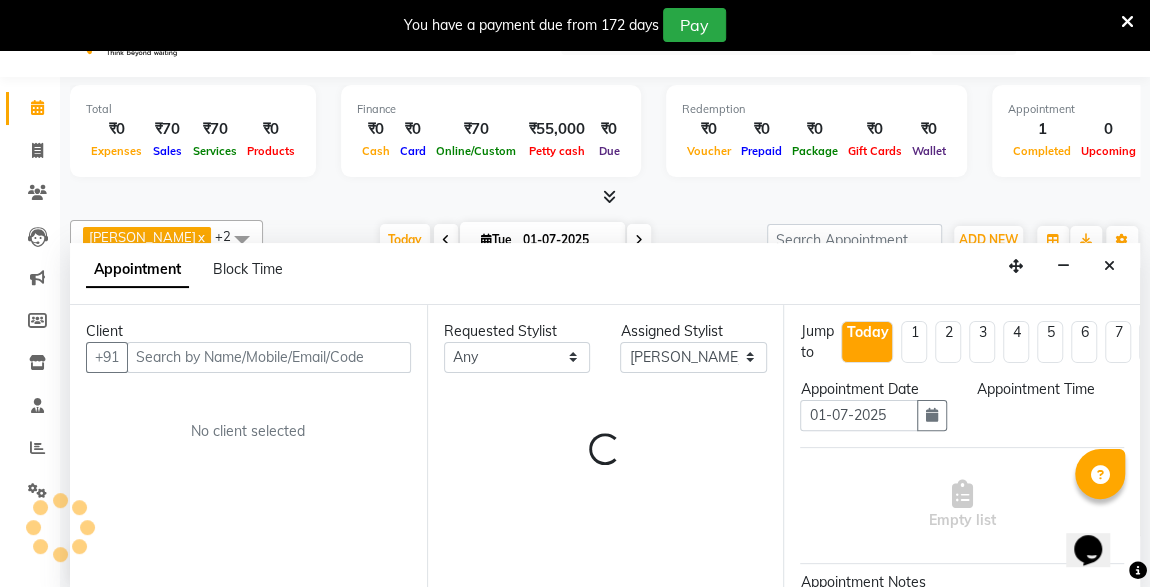 scroll, scrollTop: 49, scrollLeft: 0, axis: vertical 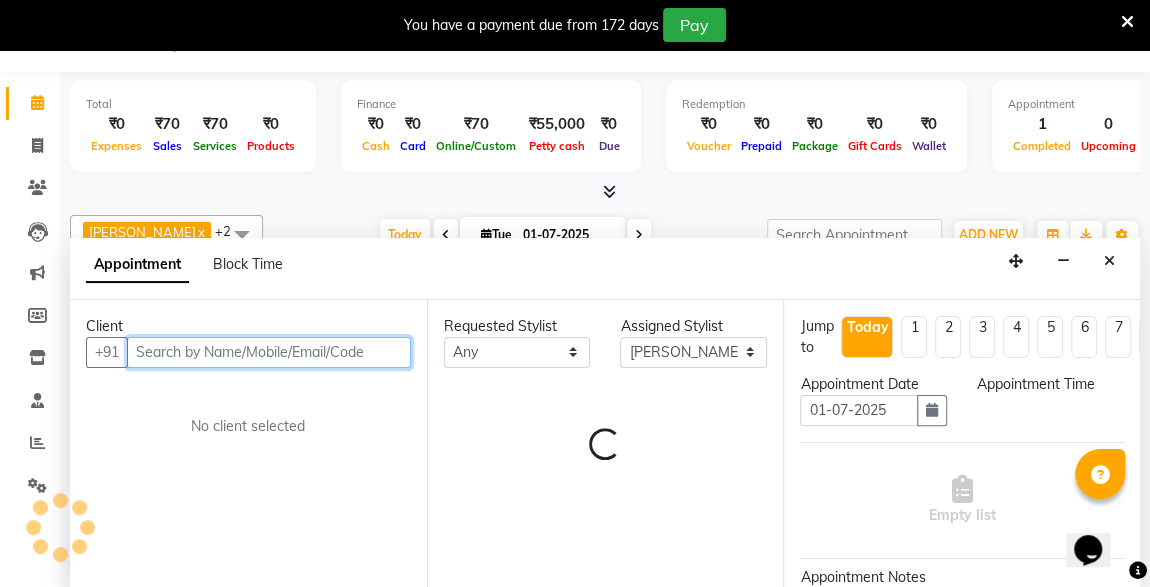 select on "1020" 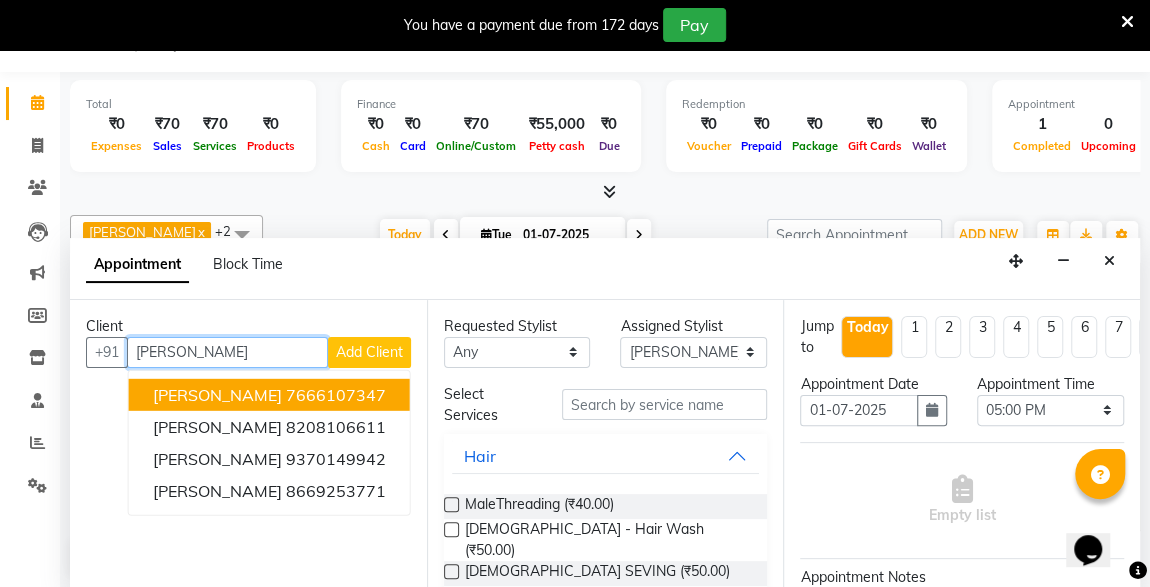 click on "RAJ KHARARE" at bounding box center (217, 394) 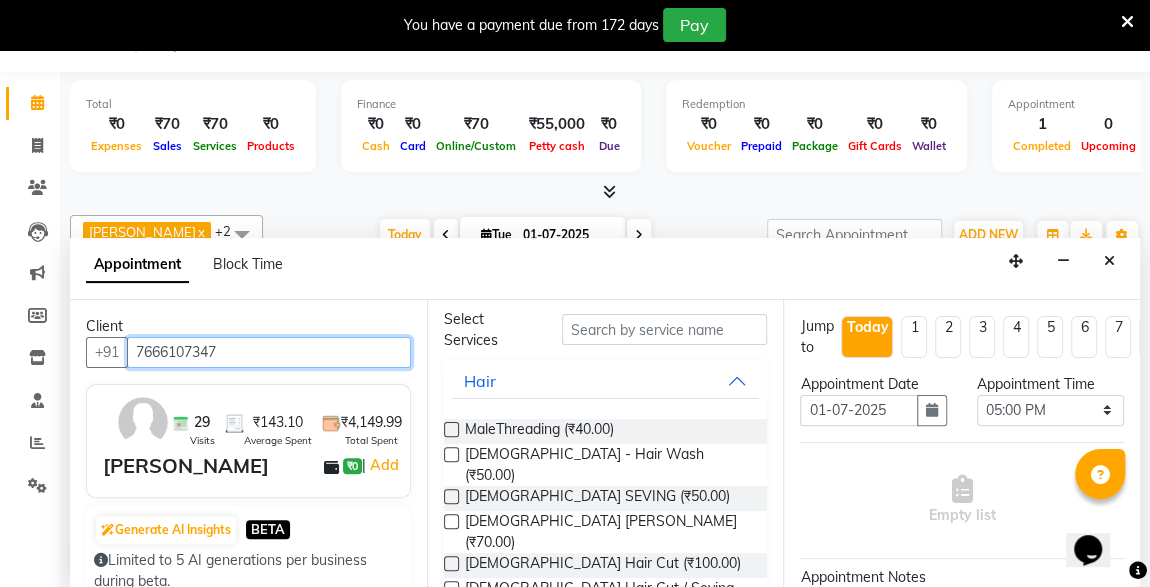 scroll, scrollTop: 103, scrollLeft: 0, axis: vertical 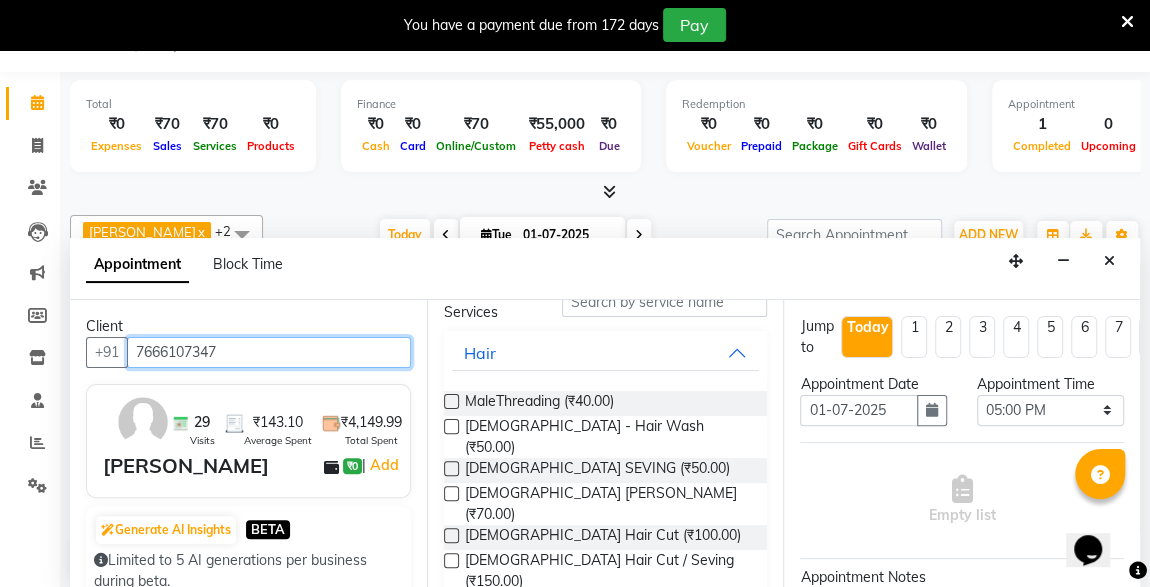 type on "7666107347" 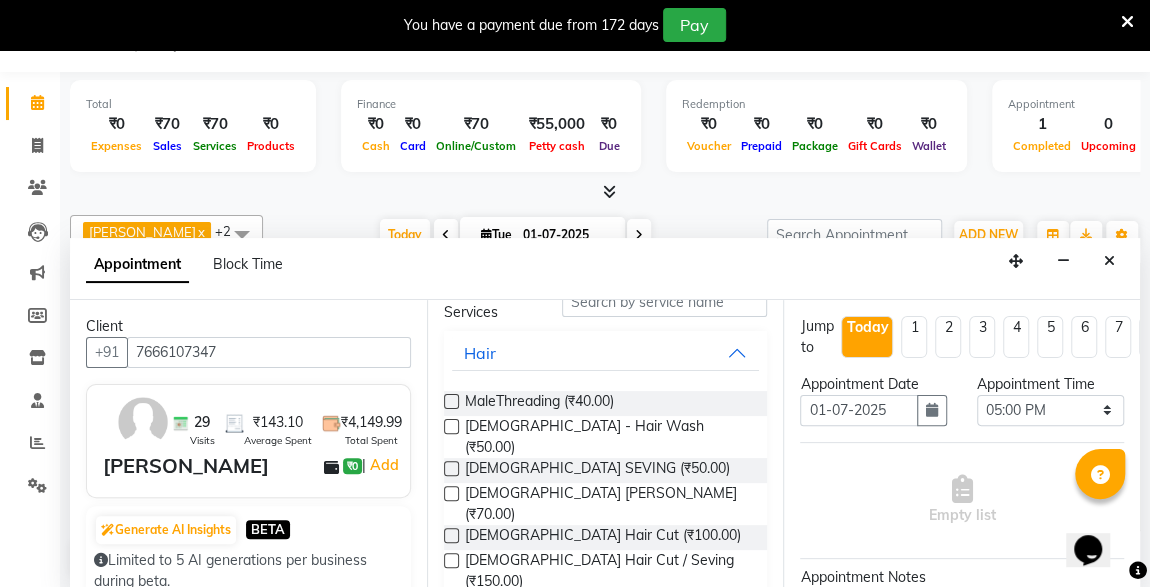 click at bounding box center (451, 468) 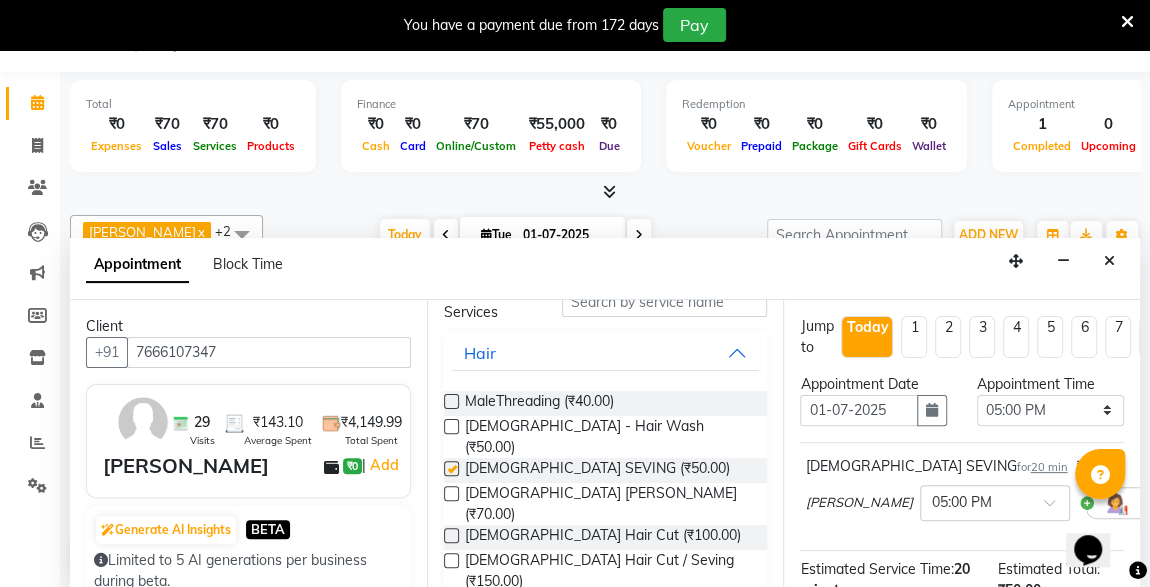 checkbox on "false" 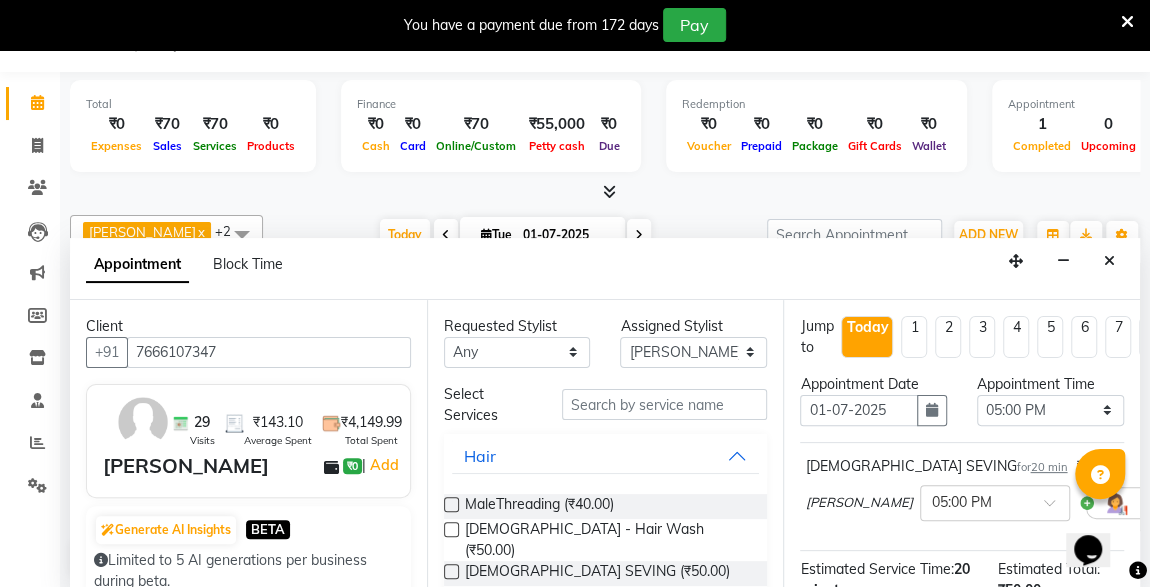 scroll, scrollTop: 0, scrollLeft: 0, axis: both 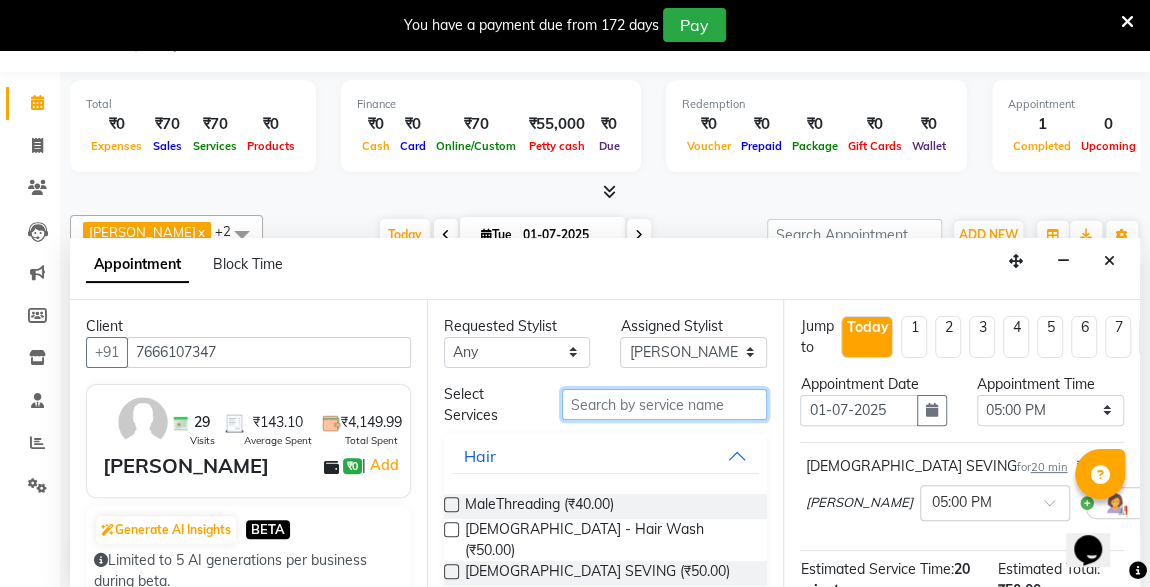 click at bounding box center [665, 404] 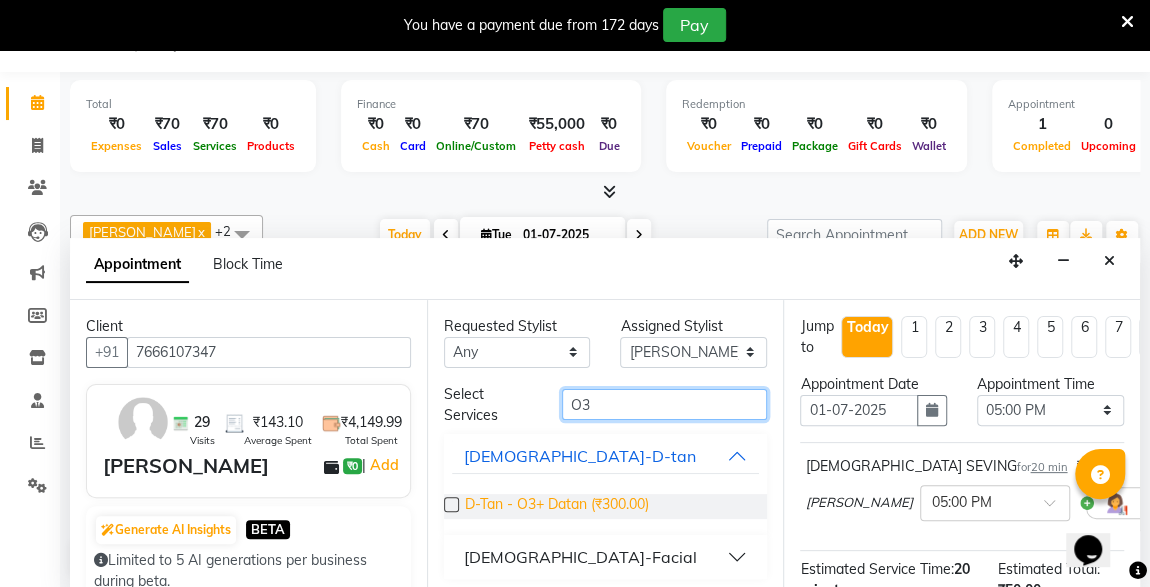 type on "O3" 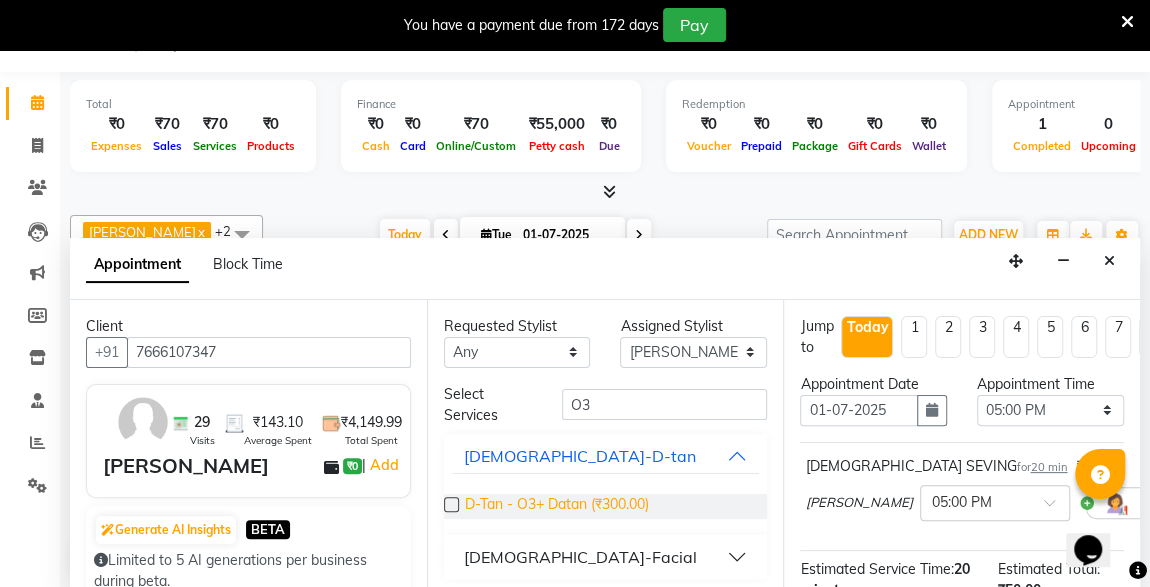 click on "D-Tan - O3+ Datan (₹300.00)" at bounding box center [557, 506] 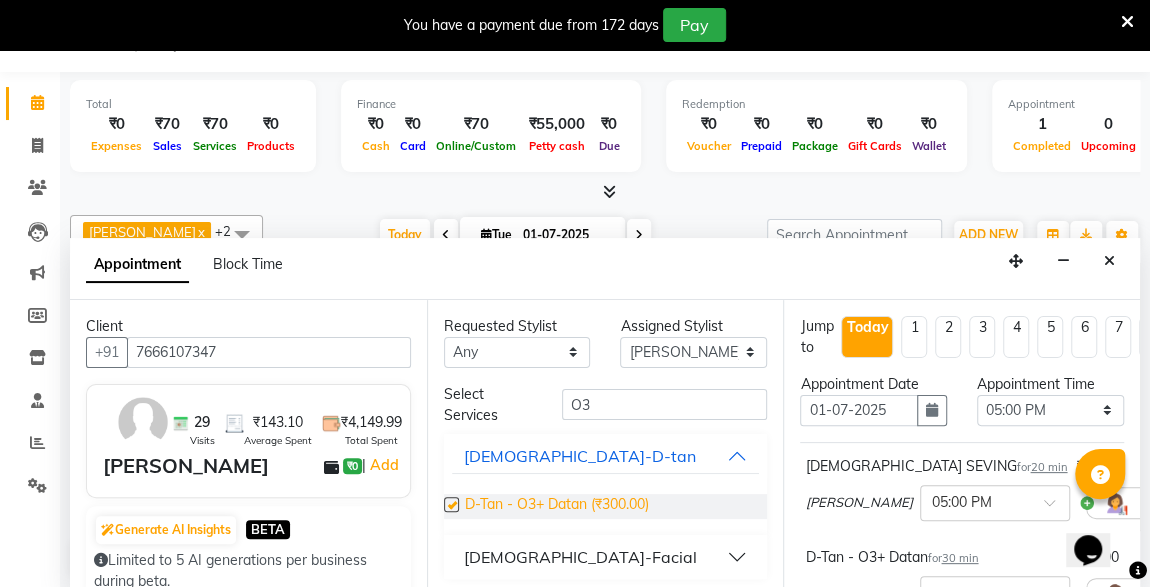 checkbox on "false" 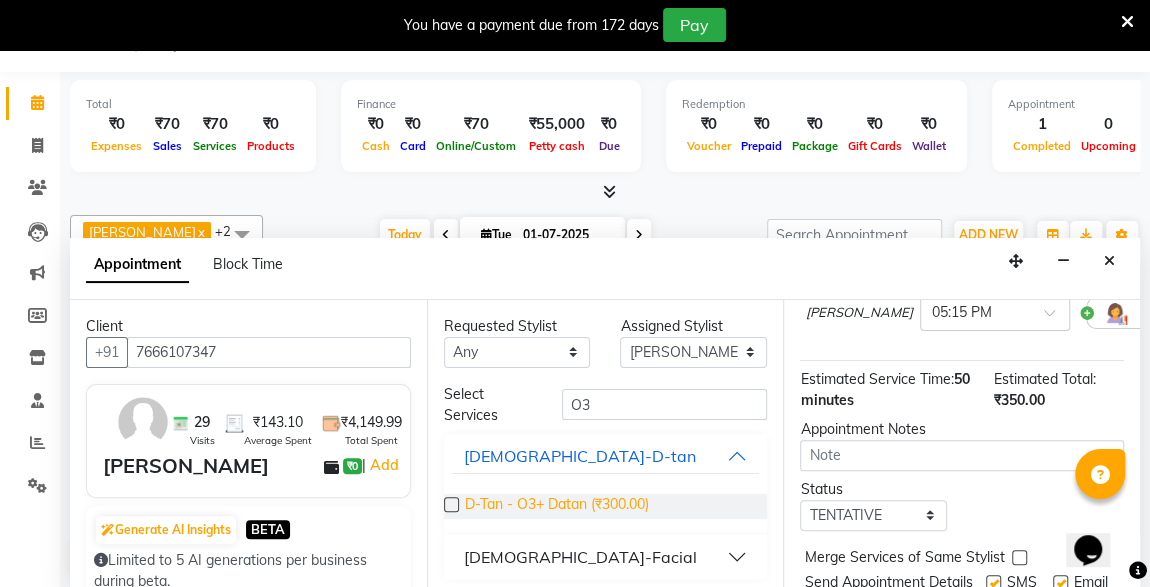 scroll, scrollTop: 383, scrollLeft: 0, axis: vertical 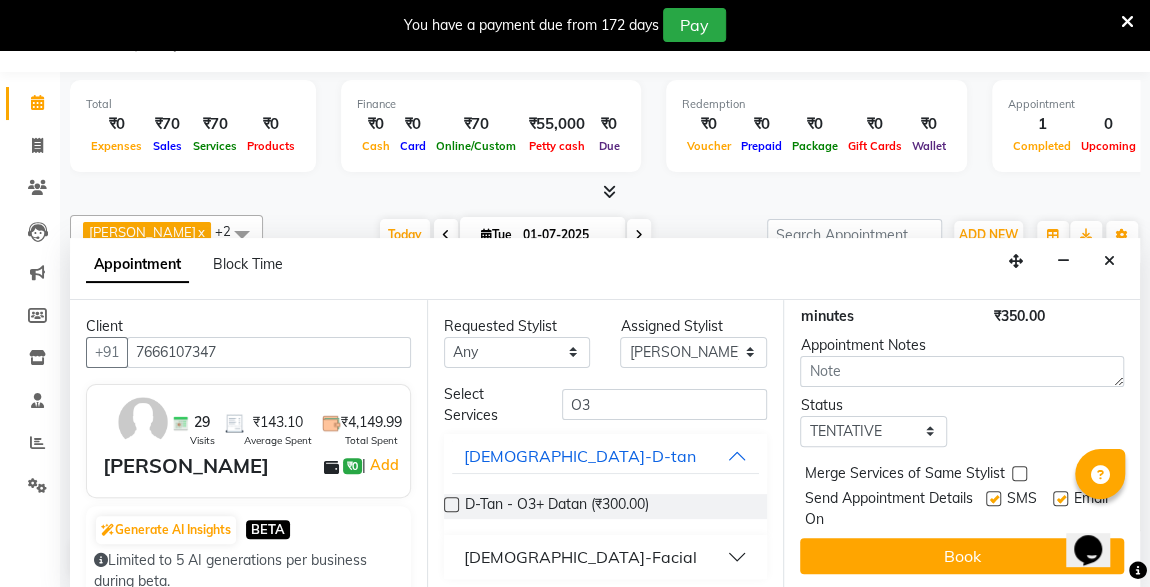 click at bounding box center (1060, 498) 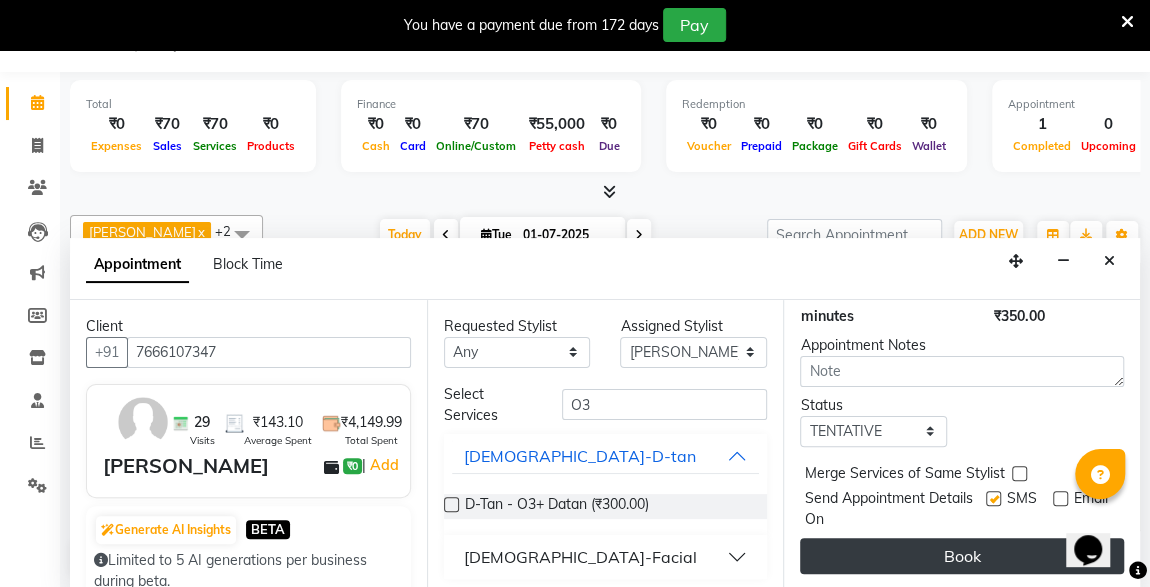 click on "Book" at bounding box center [962, 556] 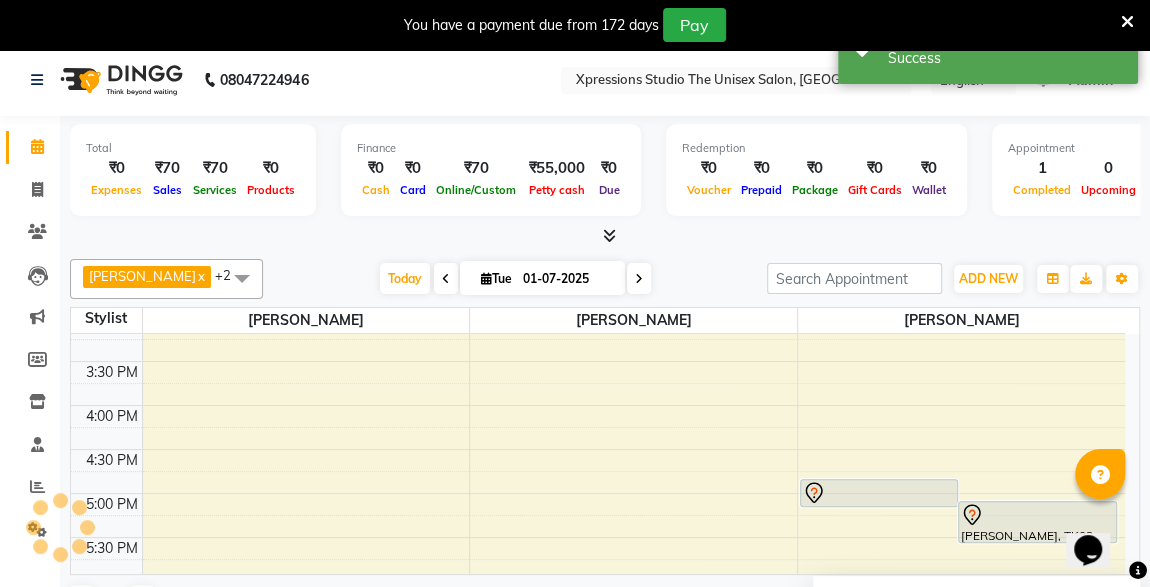 scroll, scrollTop: 0, scrollLeft: 0, axis: both 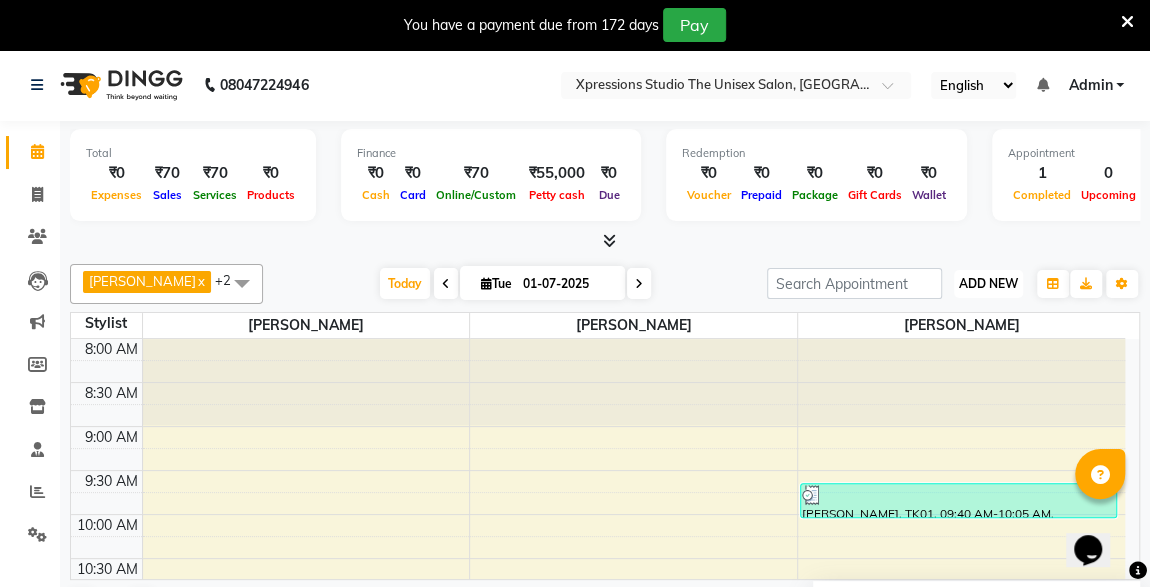 click on "ADD NEW" at bounding box center [988, 283] 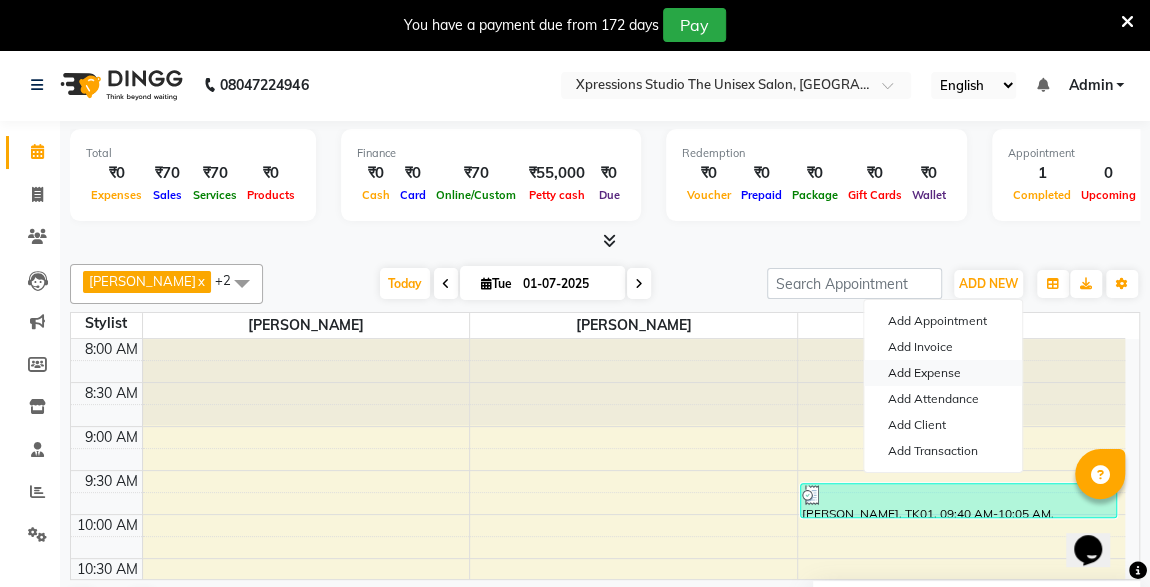click on "Add Expense" at bounding box center (943, 373) 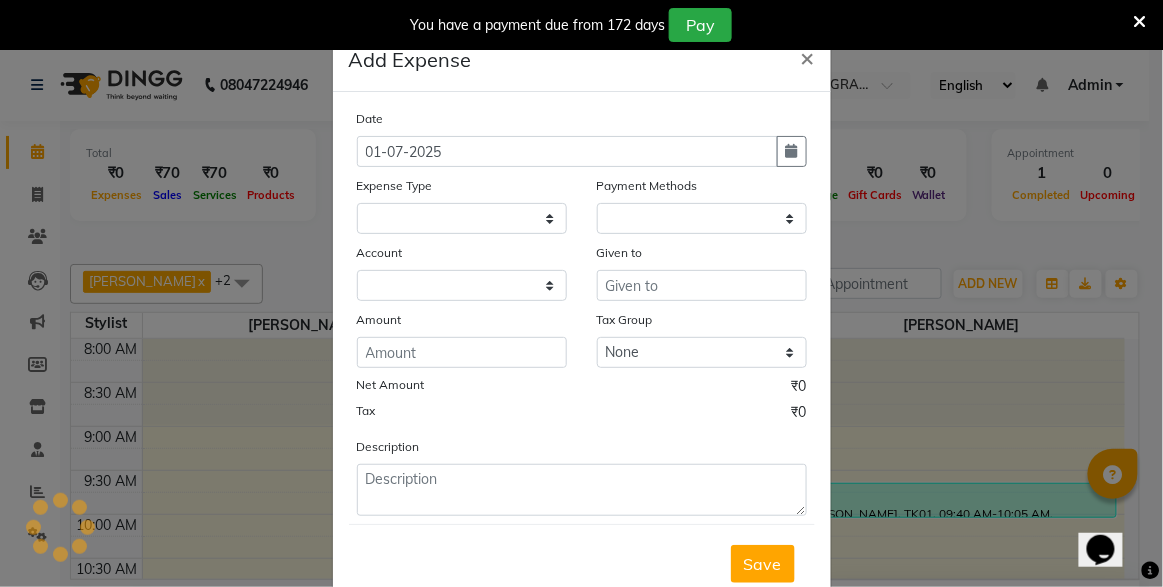 select on "1" 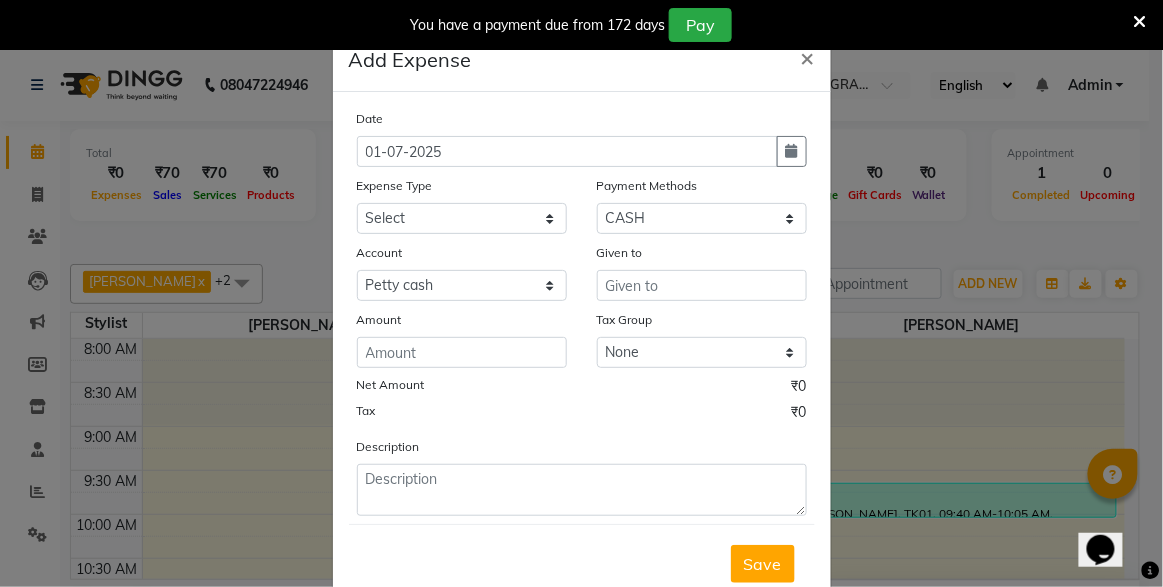 click on "Add Expense  × Date 01-07-2025 Expense Type Select Adesh  Advance Advance Salary Bank charges Cash transfer to bank Client Snacks Fuel Maintenance Marketing Other Product Rent Roahn Advance Salary Shiv Chatrapati Bank Someshwar Bank Staff Snacks Tea & Refreshment Payment Methods Select Wallet Credit Card Debit Card Package UPI CASH GPay Prepaid Account Select Petty cash Default account Given to Amount Tax Group None GST Net Amount ₹0 Tax ₹0 Description  Save" 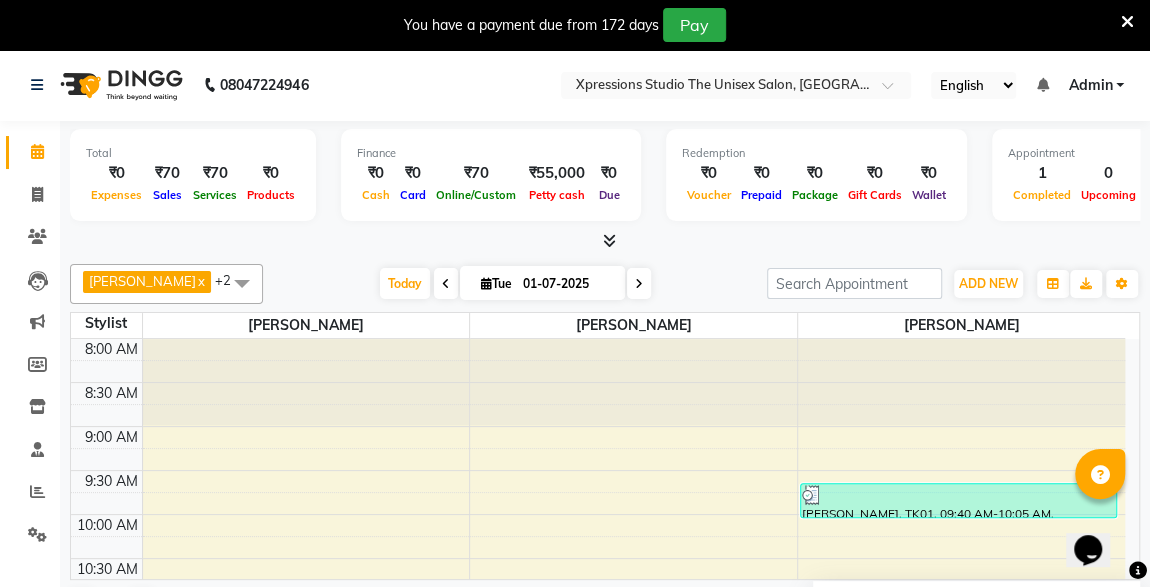 click at bounding box center [609, 240] 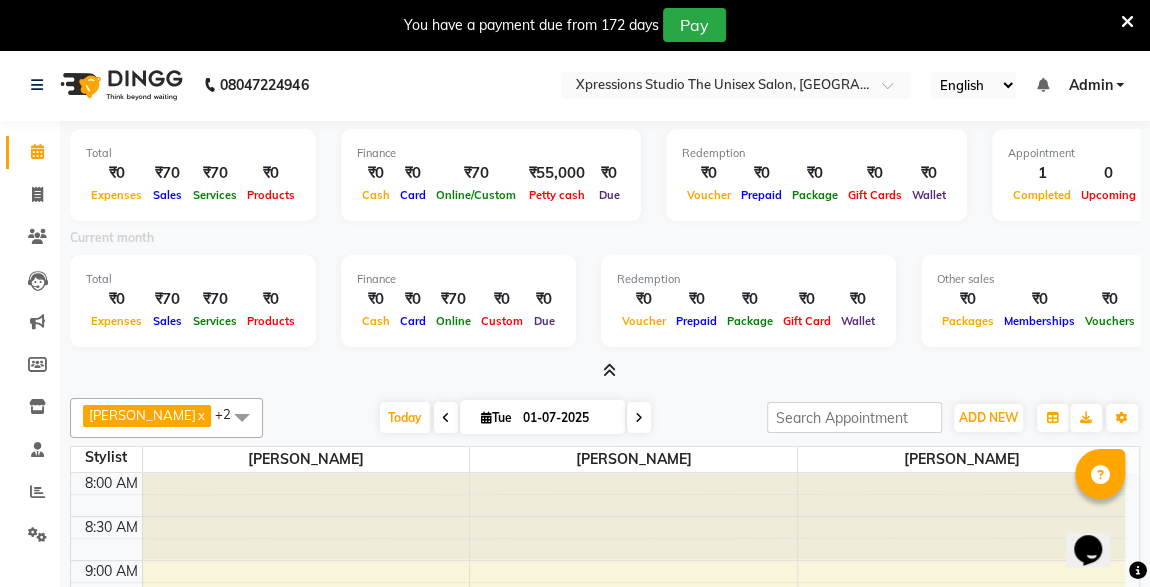 click on "Total  ₹0  Expenses ₹70  Sales ₹70  Services ₹0  Products Finance  ₹0  Cash ₹0  Card ₹70  Online/Custom ₹55,000 Petty cash ₹0 Due  Redemption  ₹0 Voucher ₹0 Prepaid ₹0 Package ₹0  Gift Cards ₹0  Wallet  Appointment  1 Completed 0 Upcoming 0 Ongoing 0 No show  Other sales  ₹0  Packages ₹0  Memberships ₹0  Vouchers ₹0  Prepaids ₹0  Gift Cards Current month Total  ₹0  Expenses ₹70  Sales ₹70 Services ₹0 Products  Finance  ₹0  Cash ₹0  Card ₹70 Online ₹0 Custom ₹0 Due  Redemption  ₹0 Voucher ₹0 Prepaid ₹0 Package ₹0 Gift Card ₹0 Wallet Other sales  ₹0  Packages ₹0  Memberships ₹0  Vouchers ₹0  Prepaids ₹0  Gift Cards" at bounding box center (605, 251) 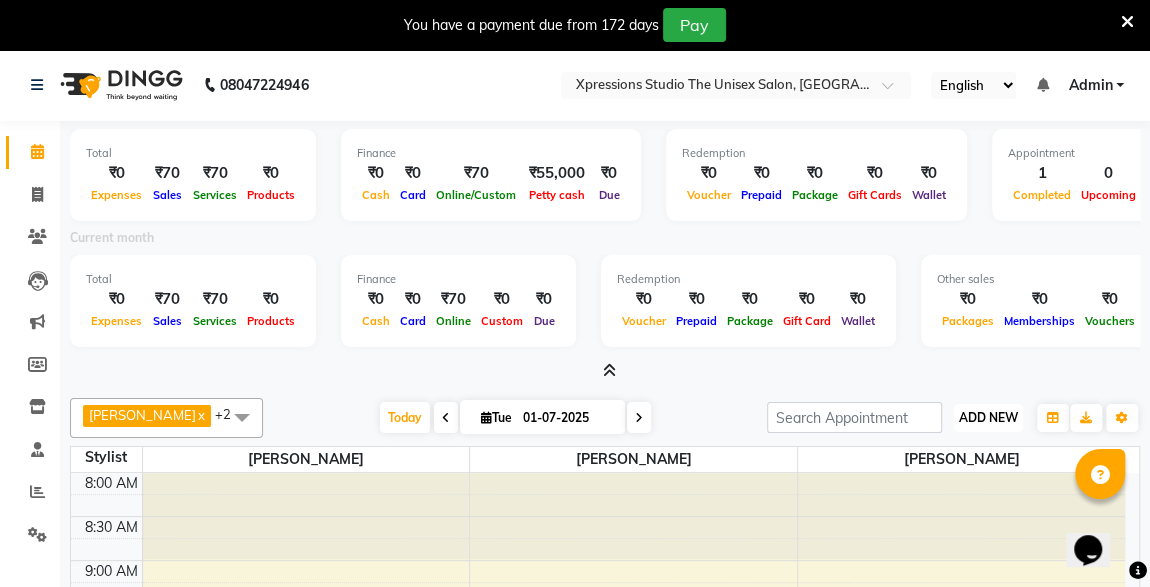 click on "ADD NEW" at bounding box center (988, 417) 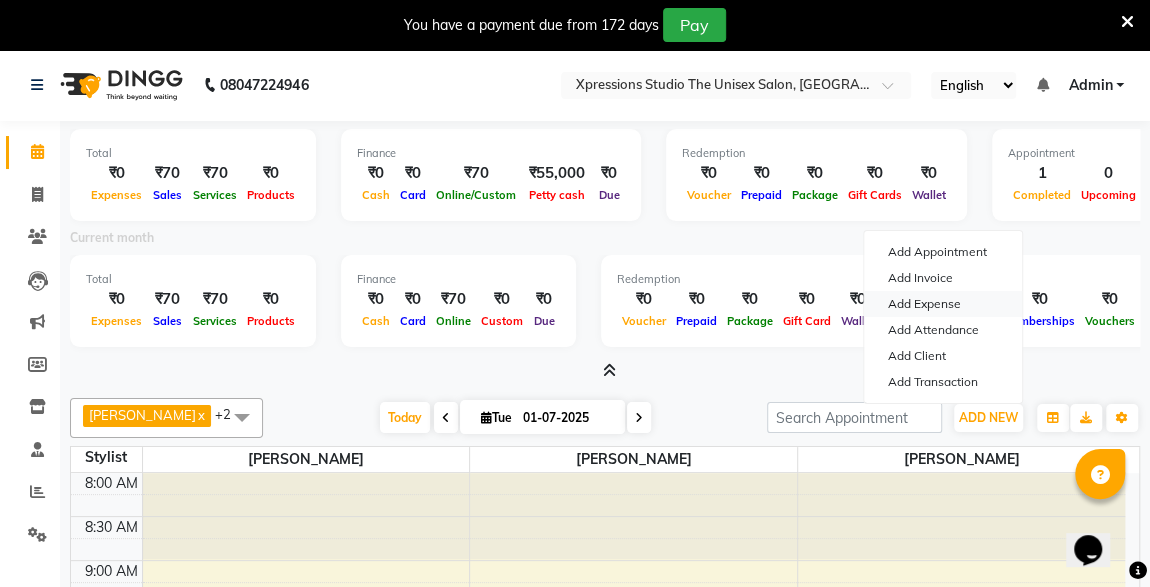 click on "Add Expense" at bounding box center [943, 304] 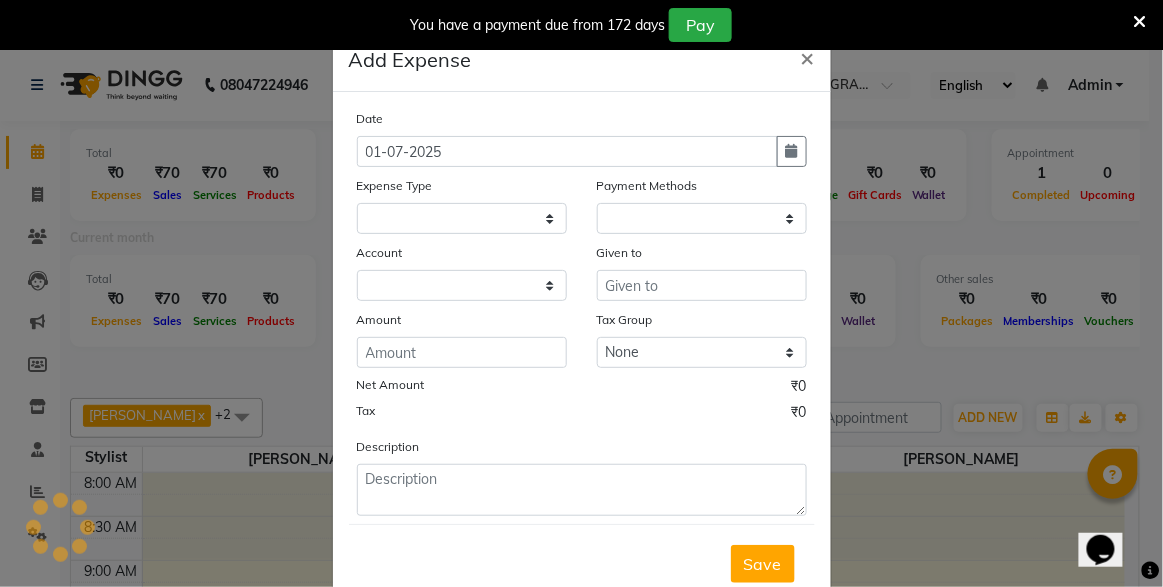 select on "1" 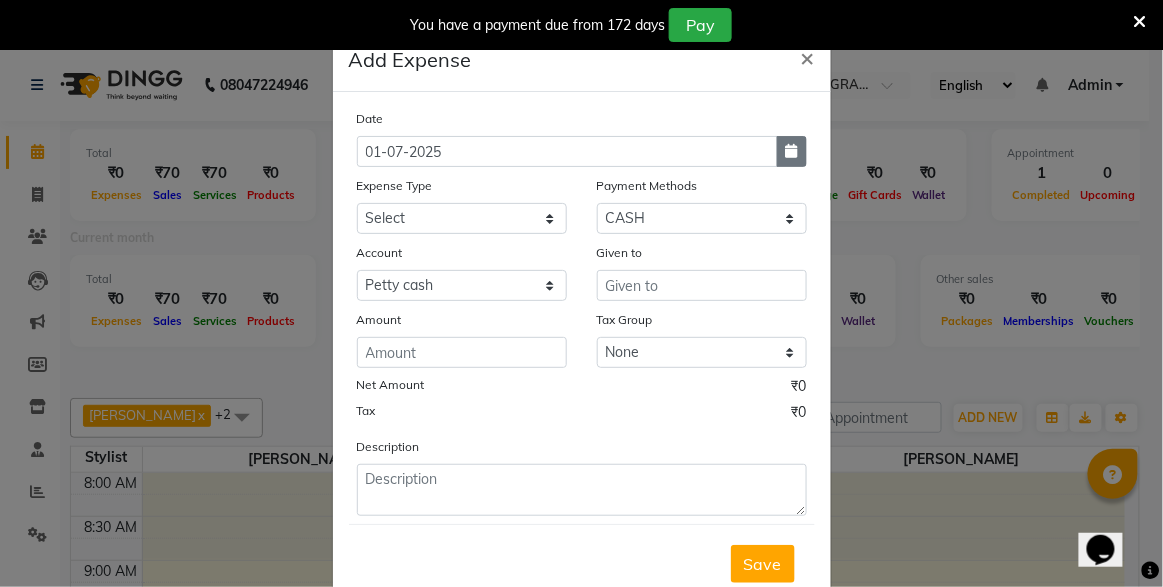 click 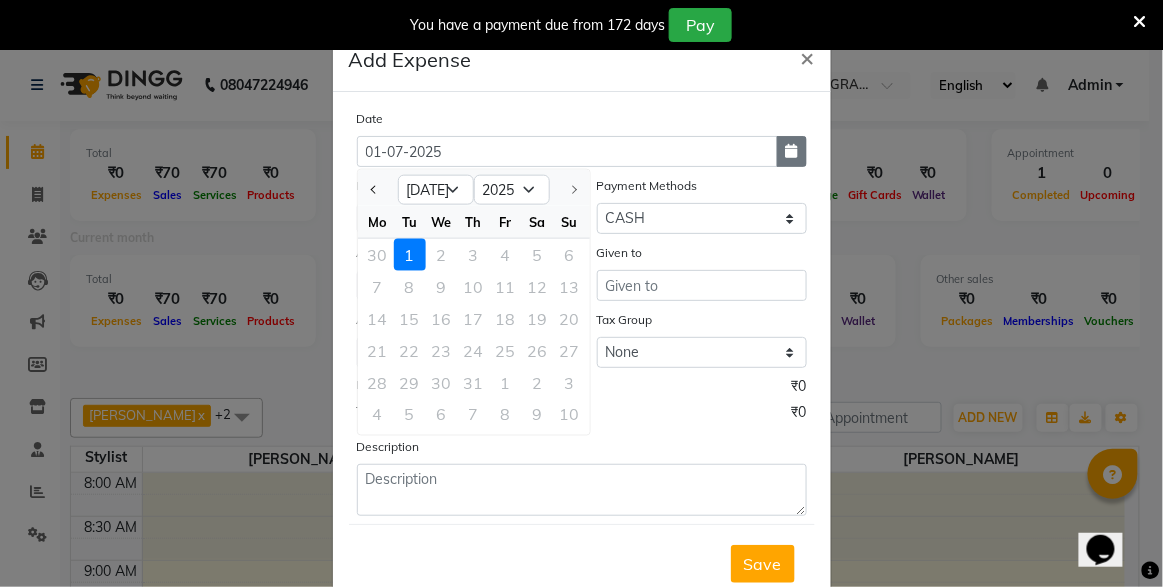 click 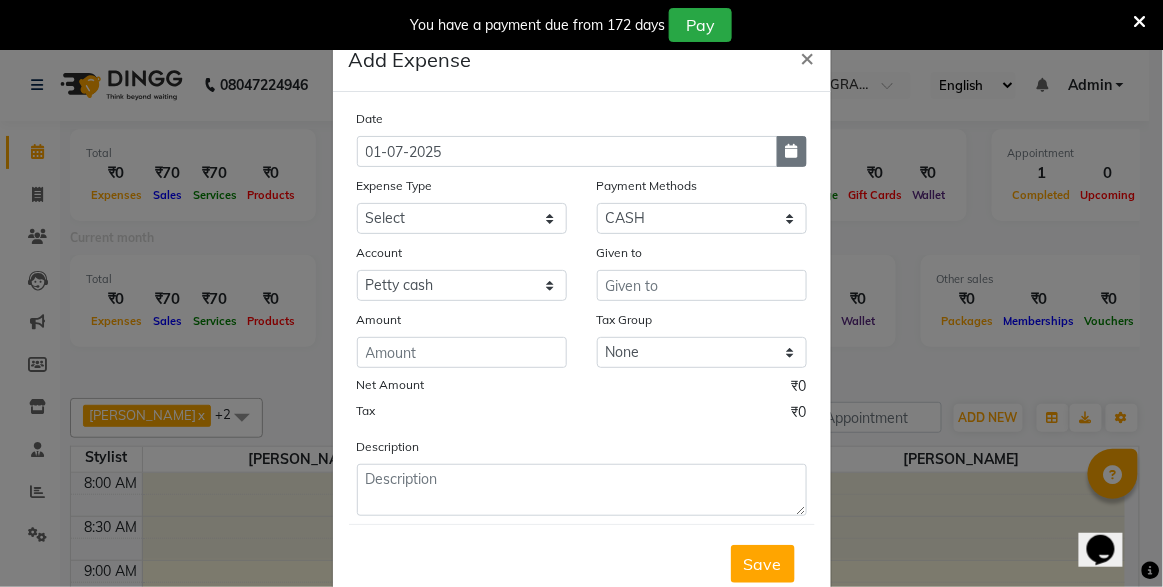 click 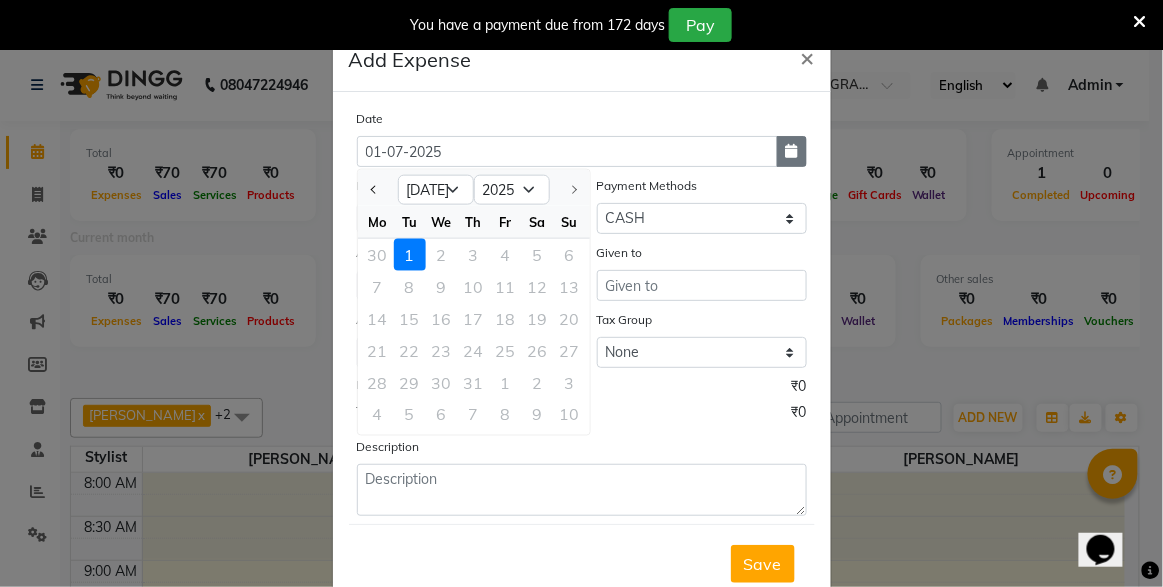 click 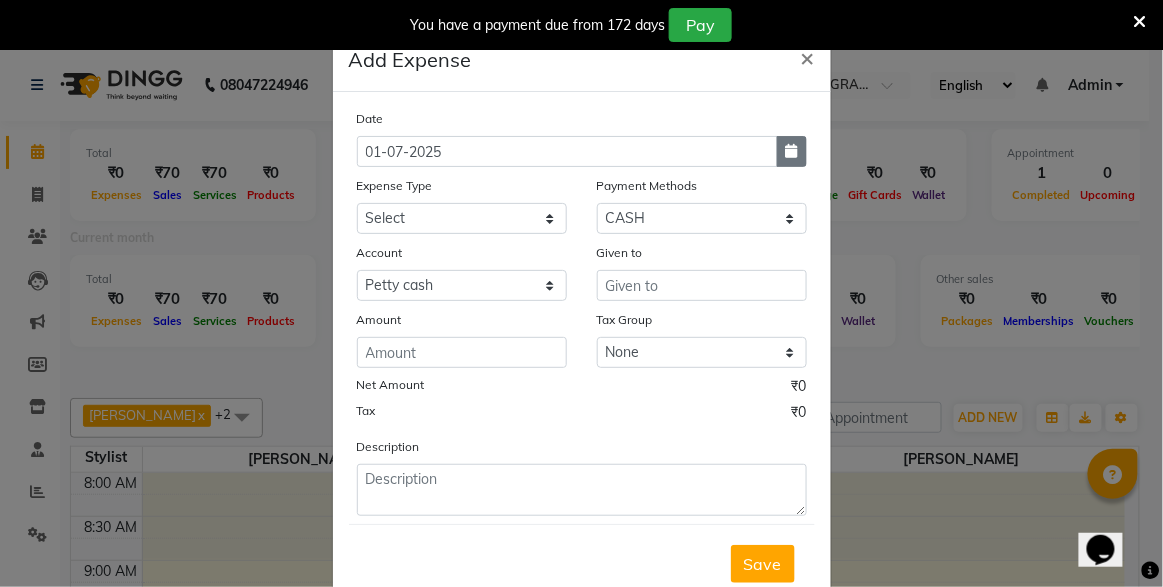 click 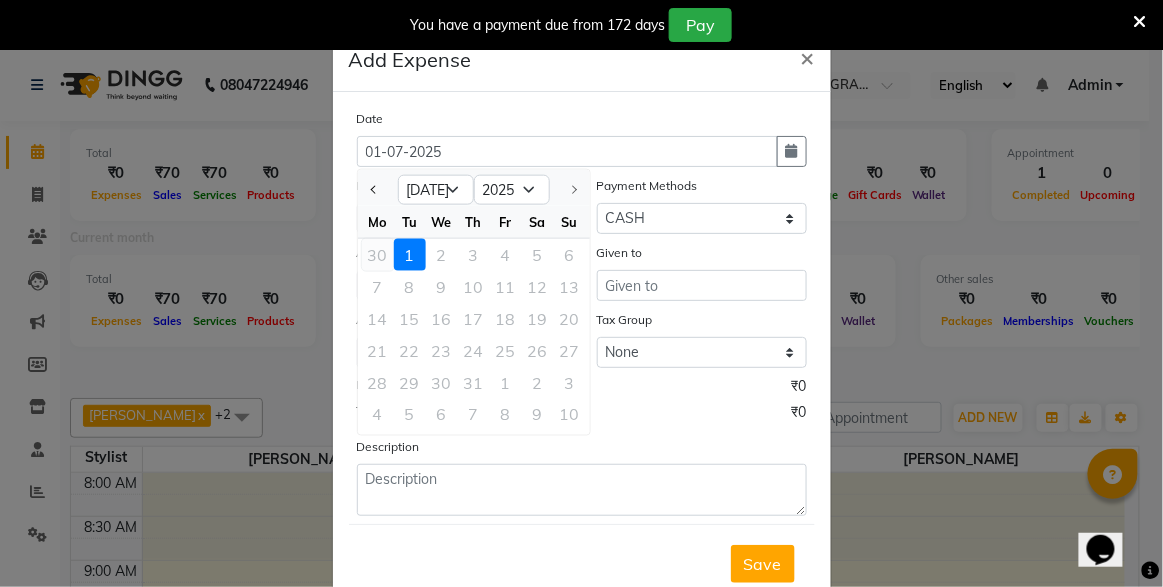 click on "30" 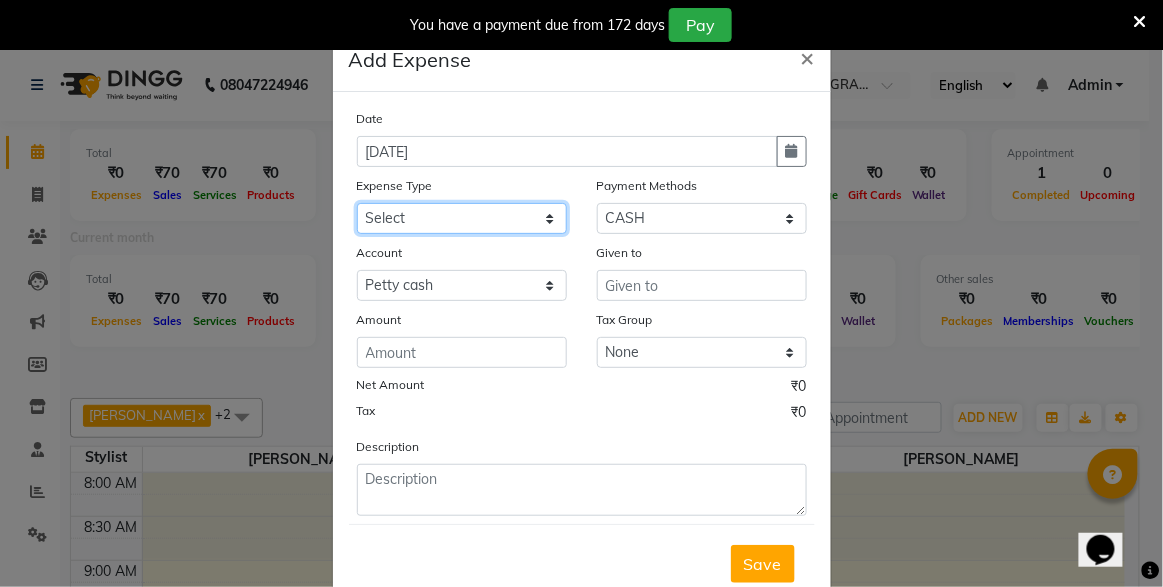 click on "Select Adesh  Advance Advance Salary Bank charges Cash transfer to bank Client Snacks Fuel Maintenance Marketing Other Product Rent Roahn Advance Salary Shiv Chatrapati Bank Someshwar Bank Staff Snacks Tea & Refreshment" 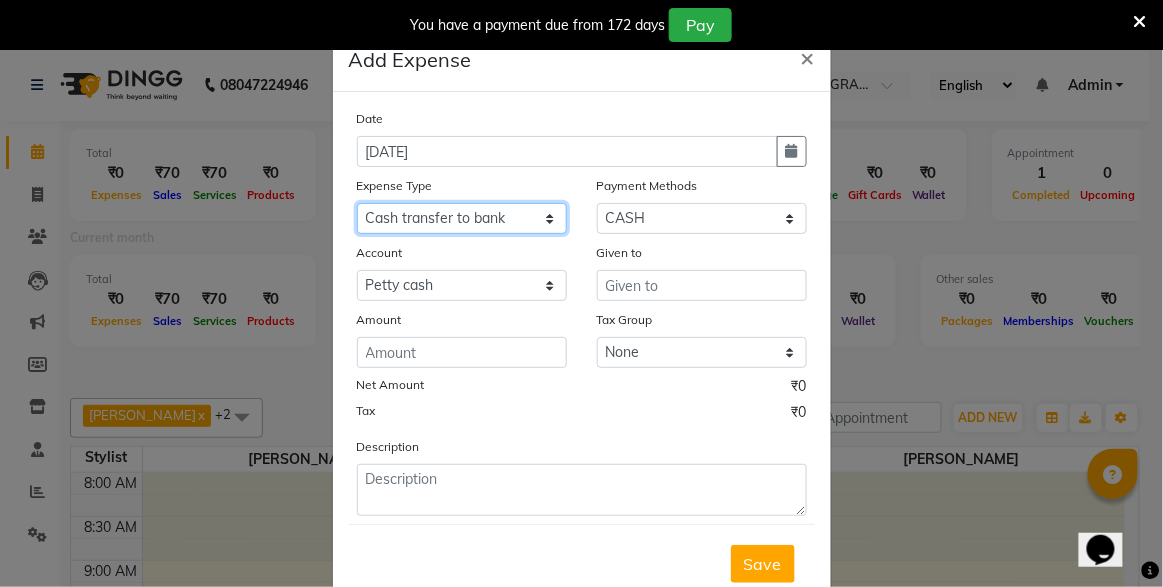 click on "Select Adesh  Advance Advance Salary Bank charges Cash transfer to bank Client Snacks Fuel Maintenance Marketing Other Product Rent Roahn Advance Salary Shiv Chatrapati Bank Someshwar Bank Staff Snacks Tea & Refreshment" 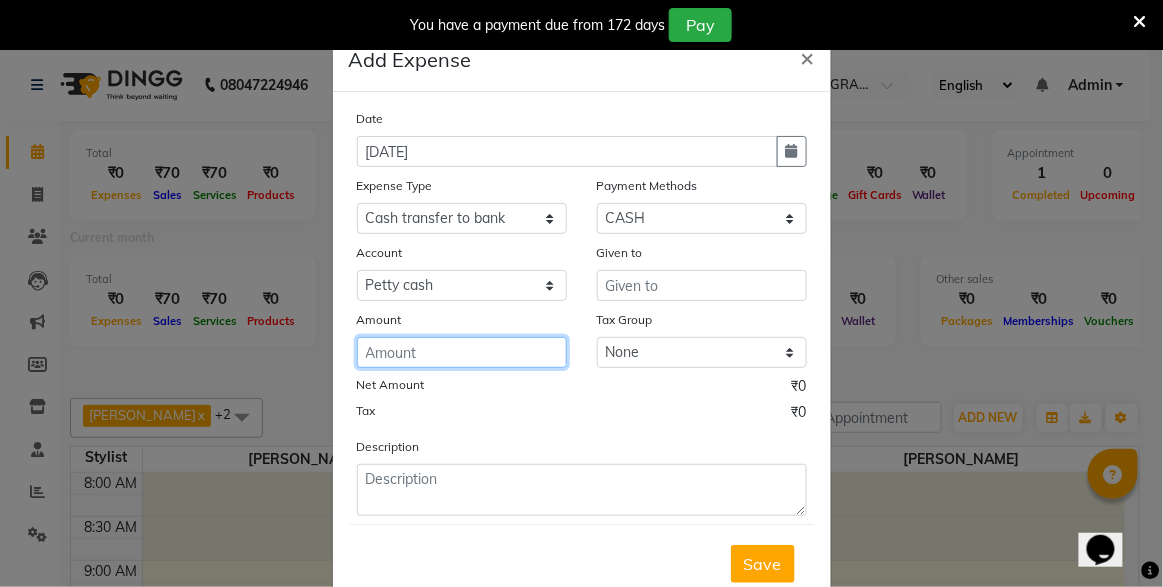 click 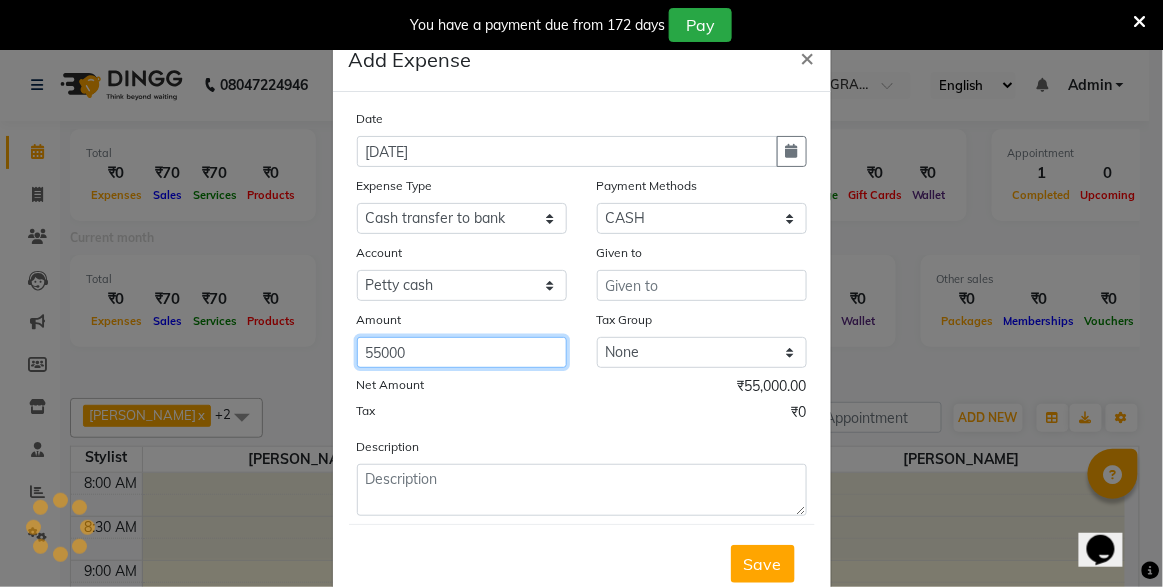 type on "55000" 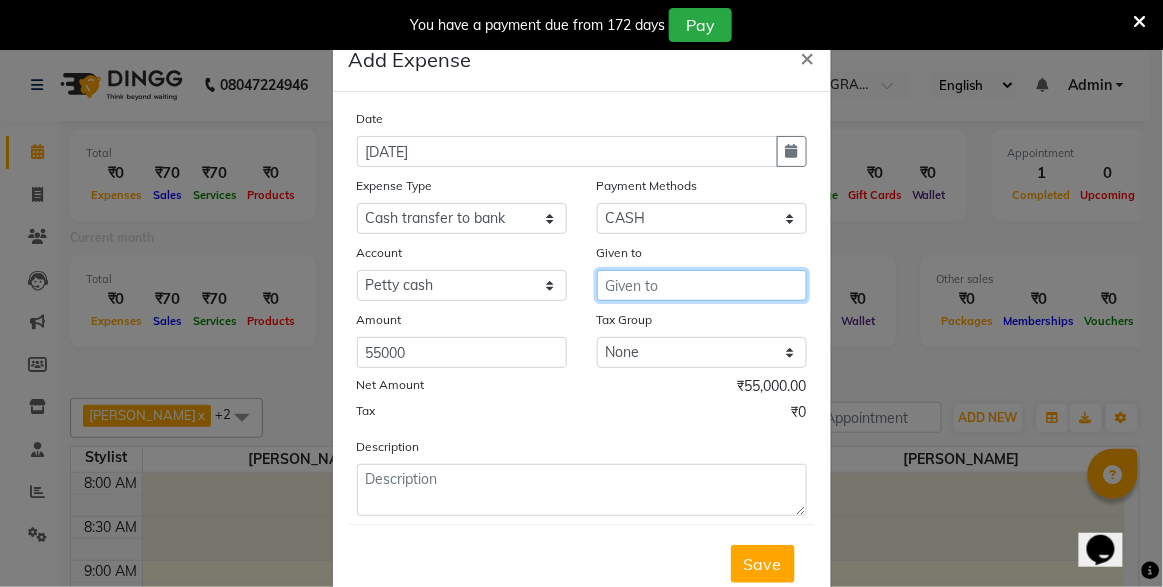 click at bounding box center (702, 285) 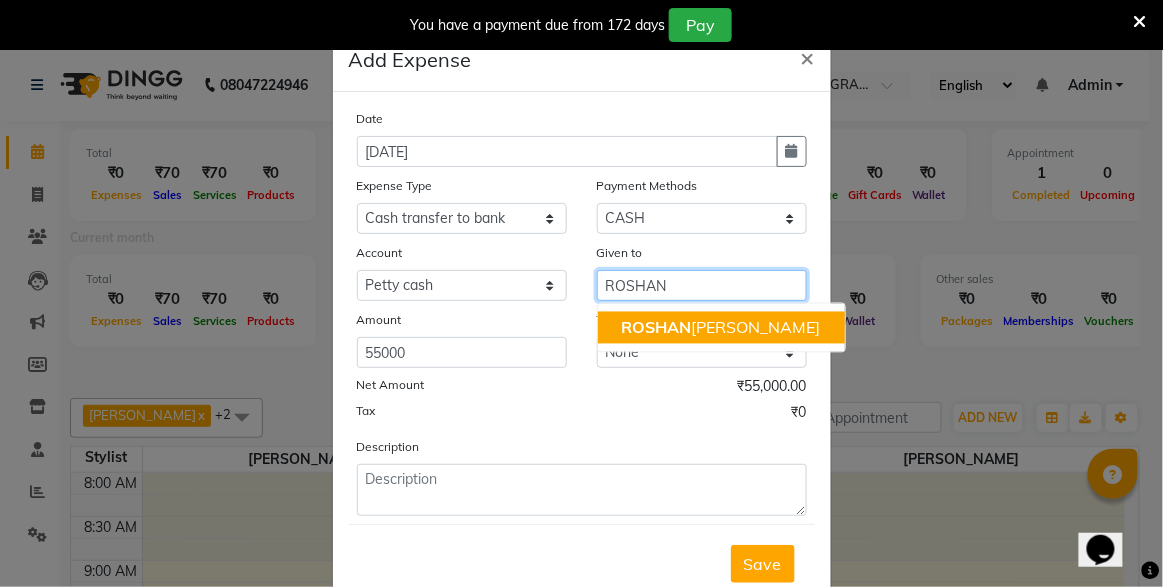 click on "ROSHAN" 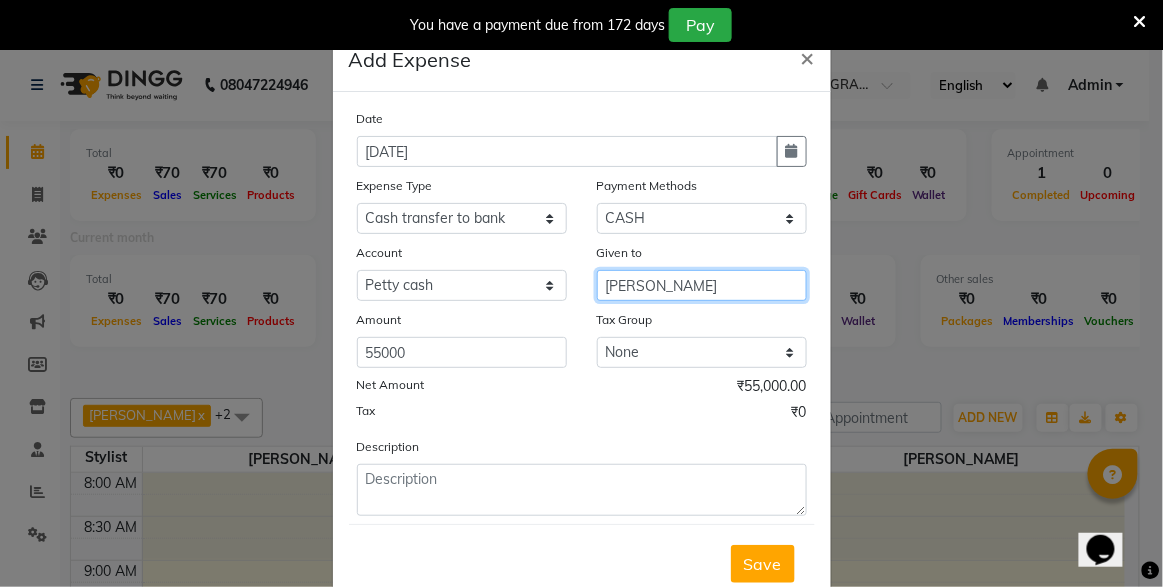type on "[PERSON_NAME]" 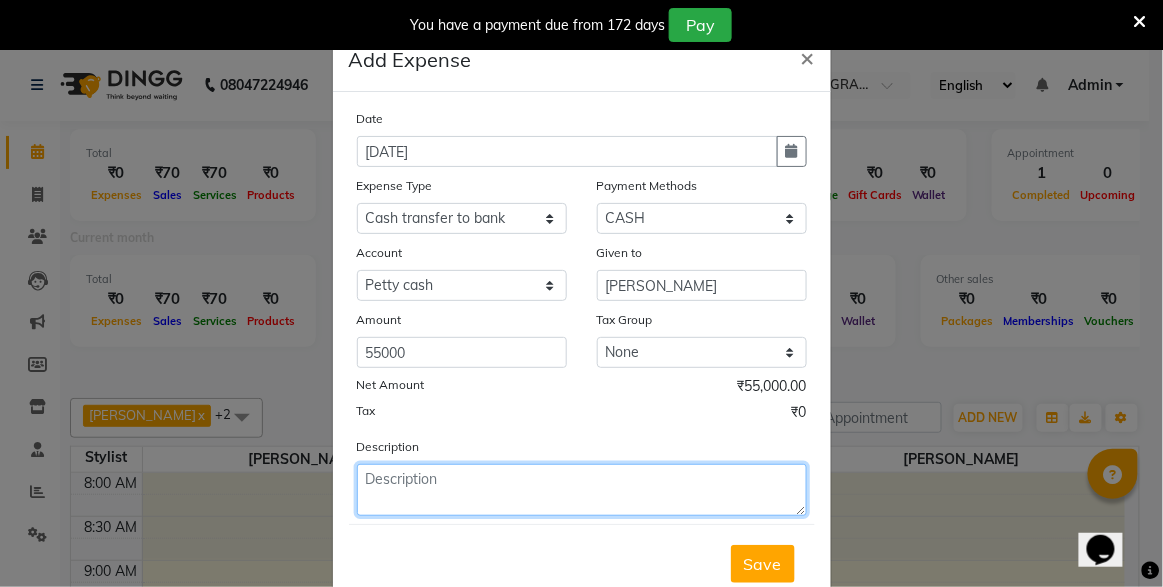 click 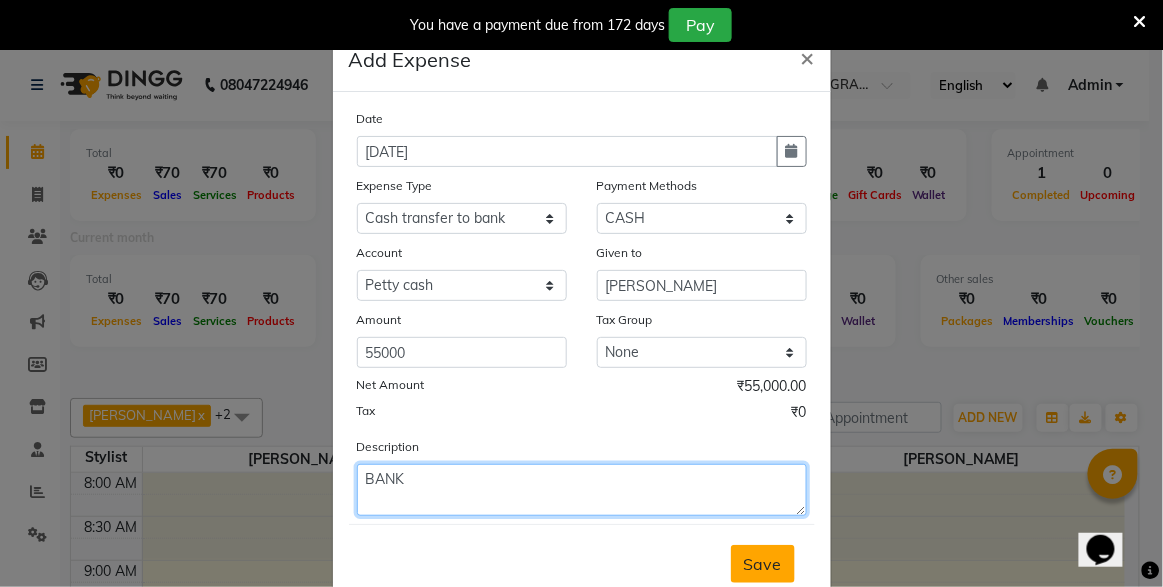 type on "BANK" 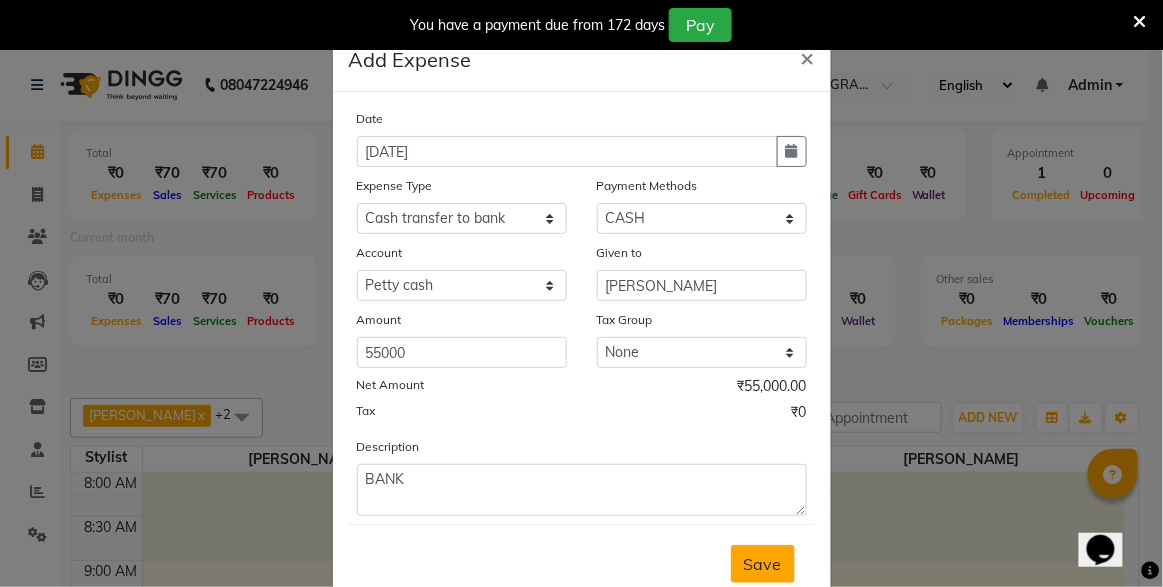 click on "Save" at bounding box center [763, 564] 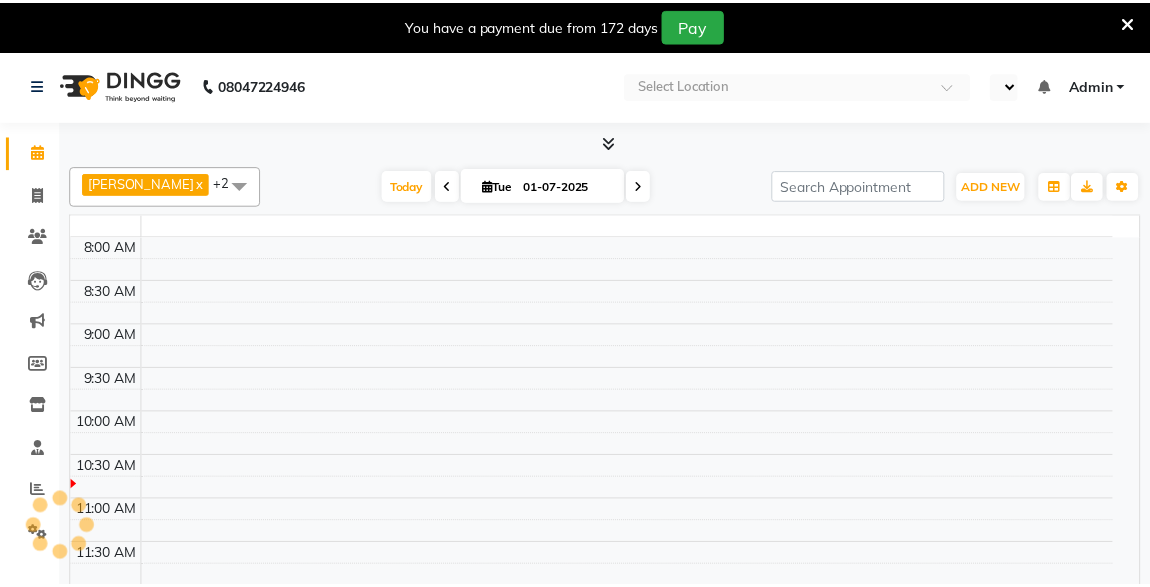 scroll, scrollTop: 0, scrollLeft: 0, axis: both 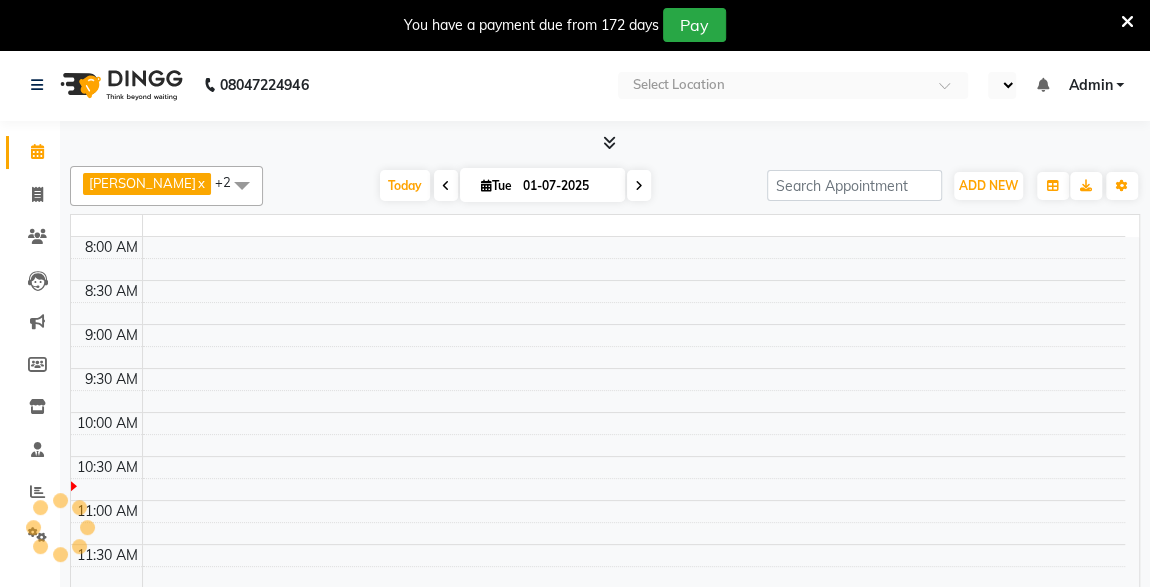 select on "en" 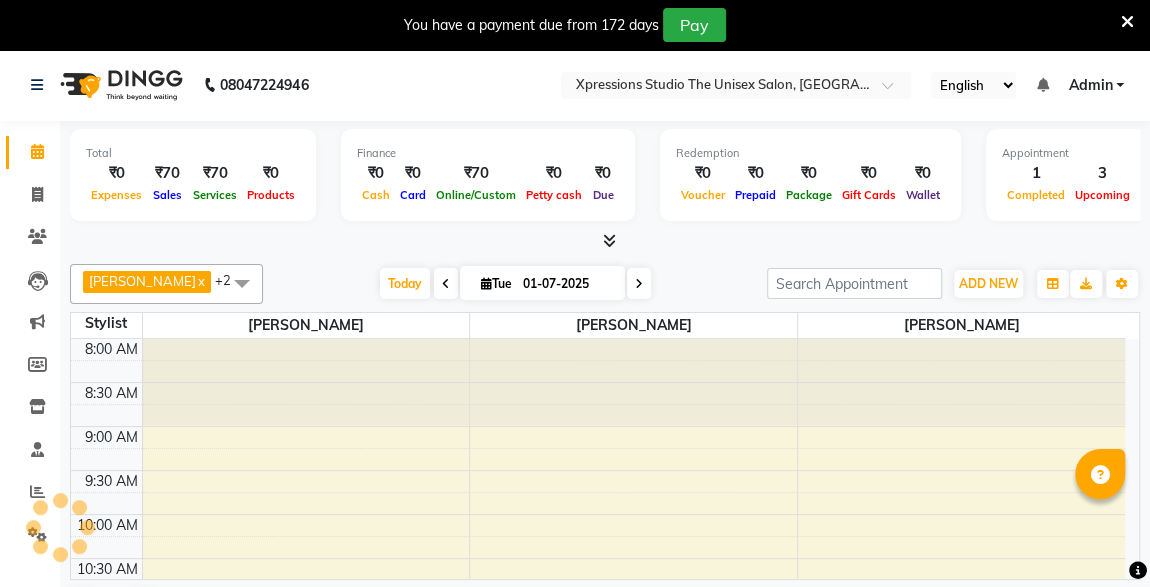 scroll, scrollTop: 0, scrollLeft: 0, axis: both 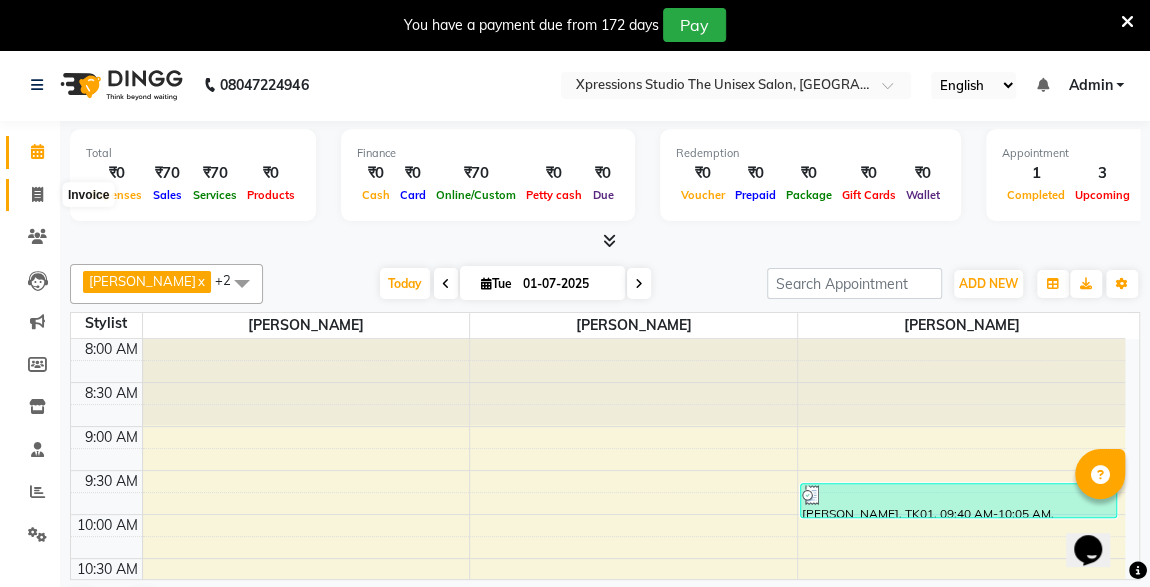click 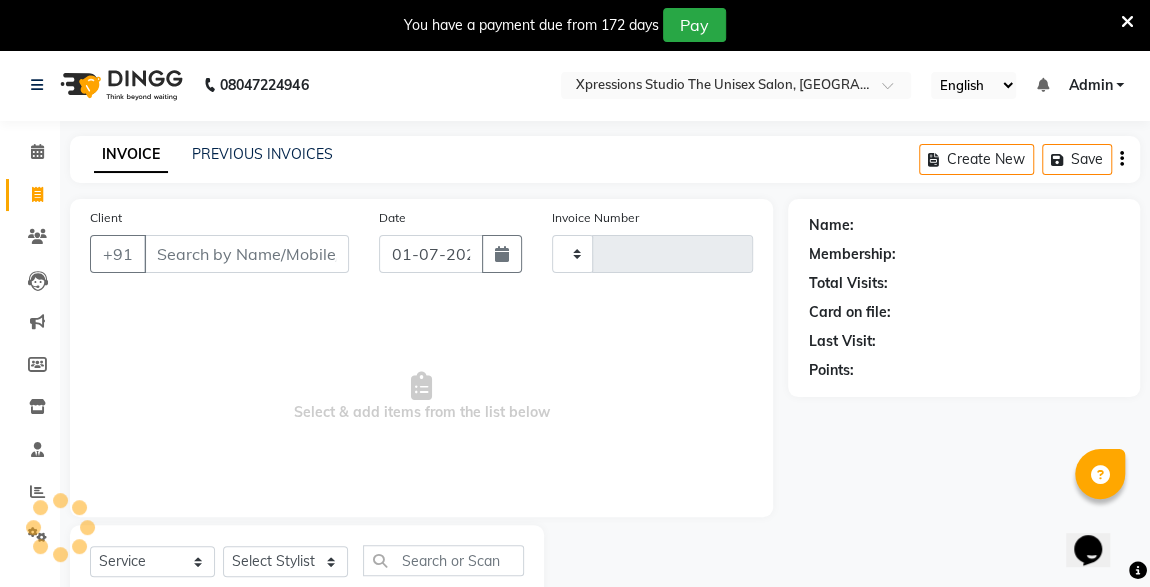 type on "2839" 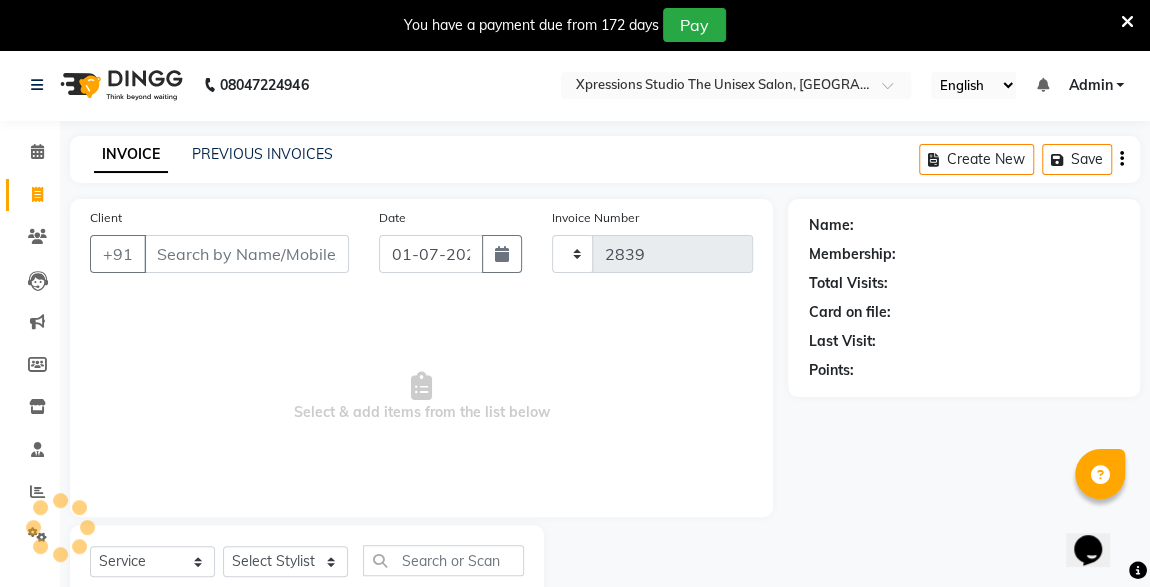 select on "7003" 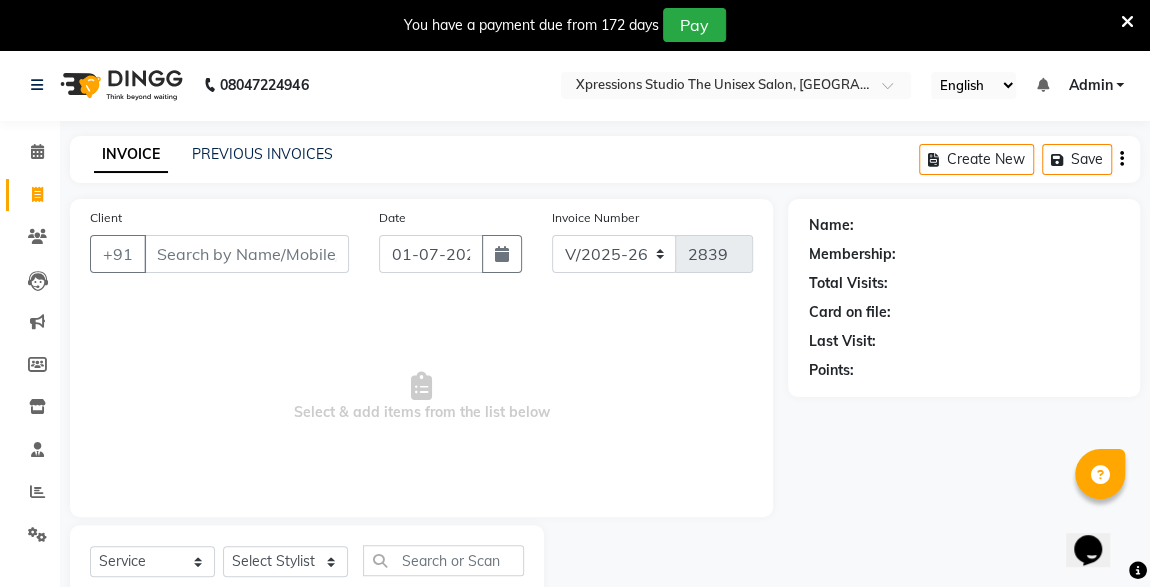 click on "Client" at bounding box center [246, 254] 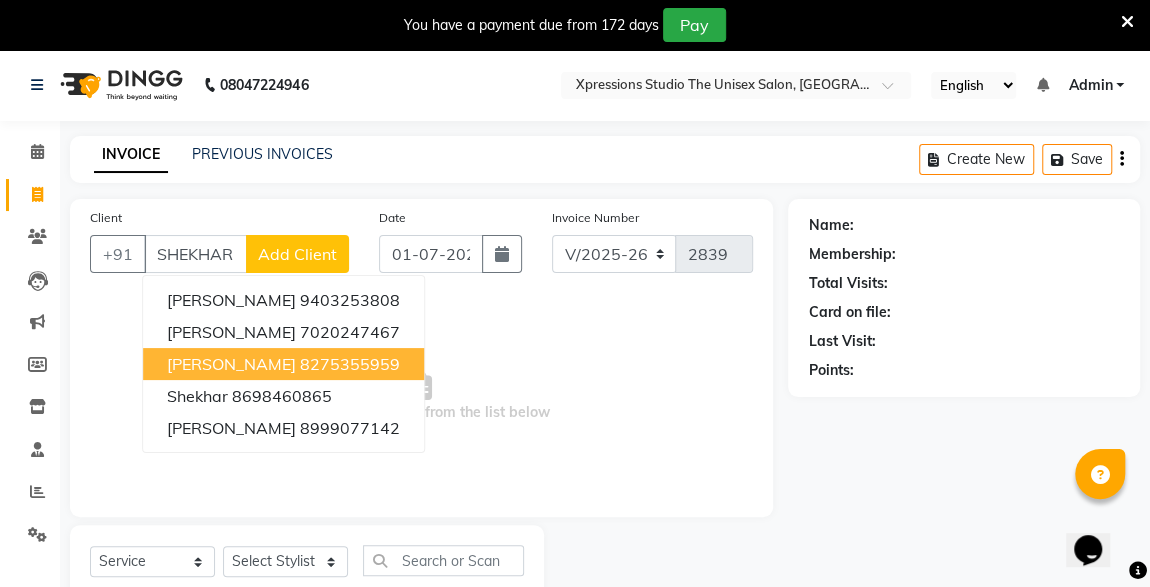 click on "8275355959" at bounding box center (350, 364) 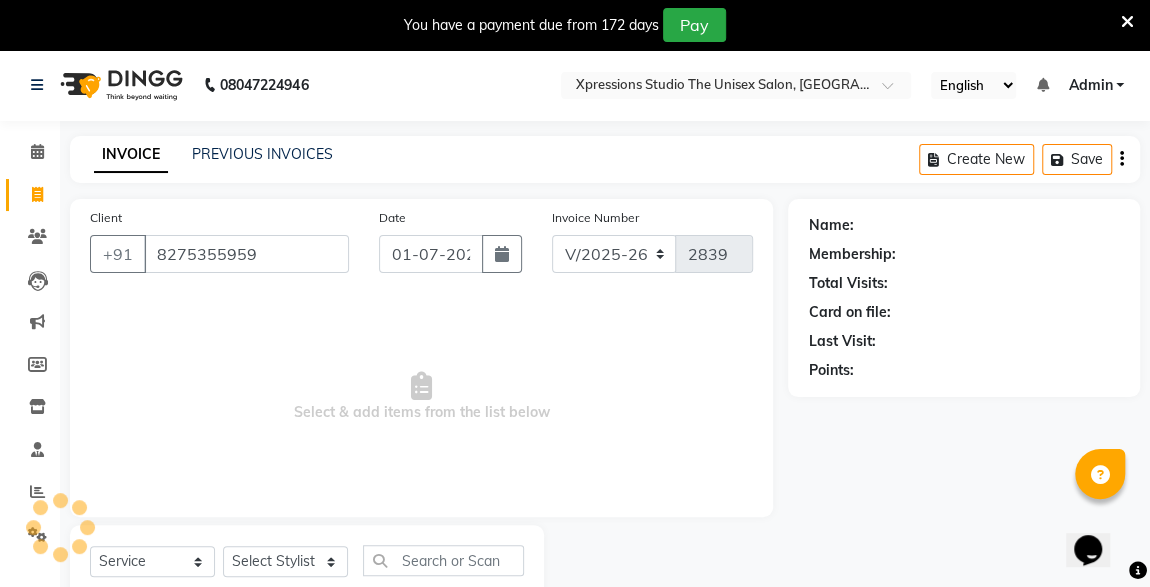 type on "8275355959" 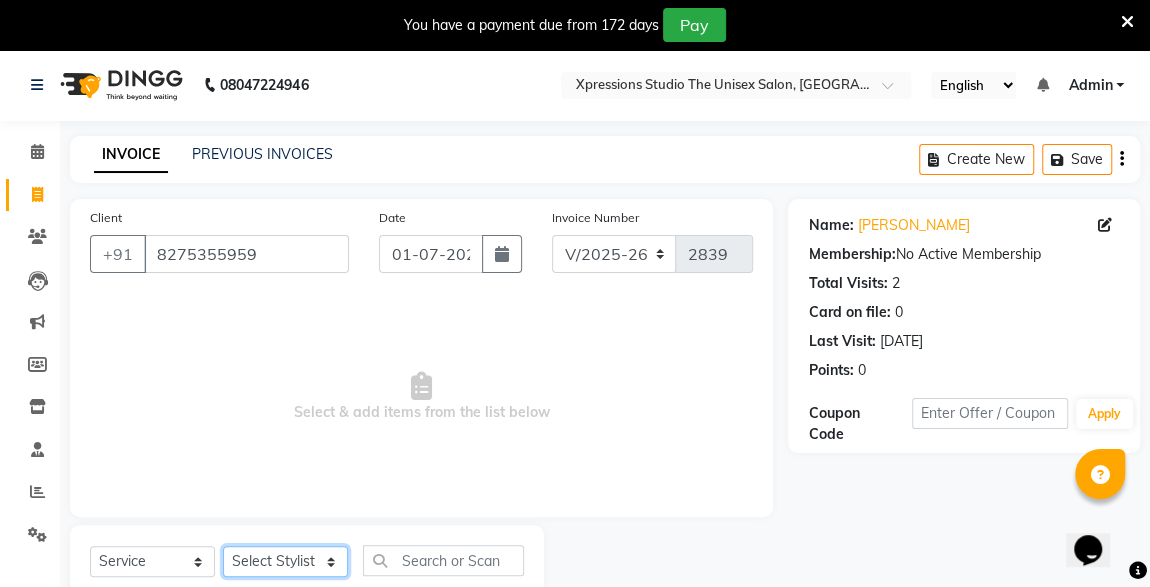 click on "Select Stylist [PERSON_NAME] [PERSON_NAME] [PERSON_NAME]" 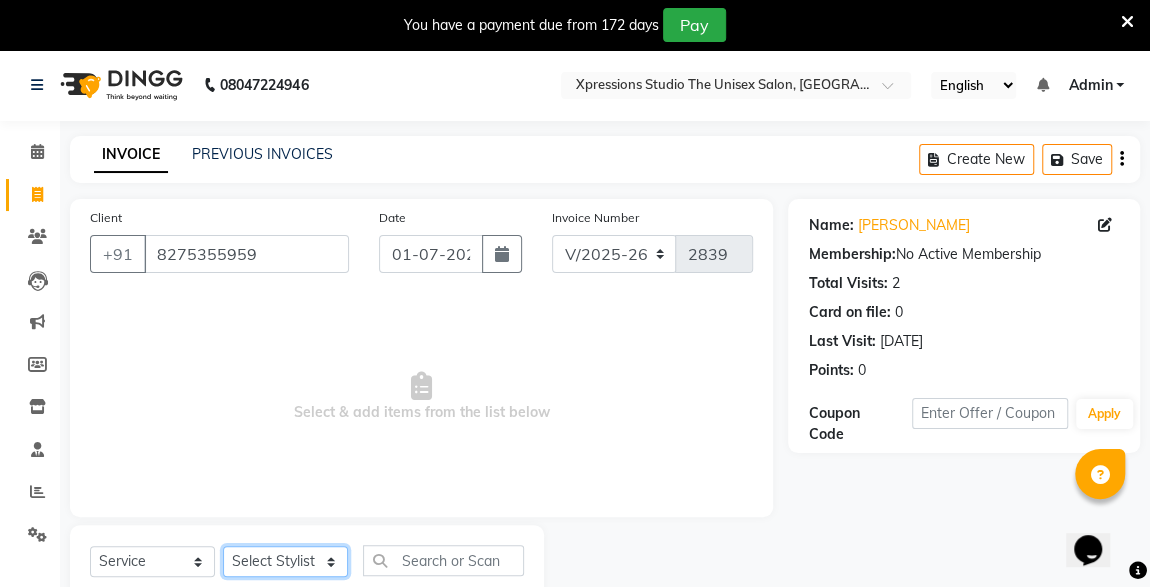 select on "57587" 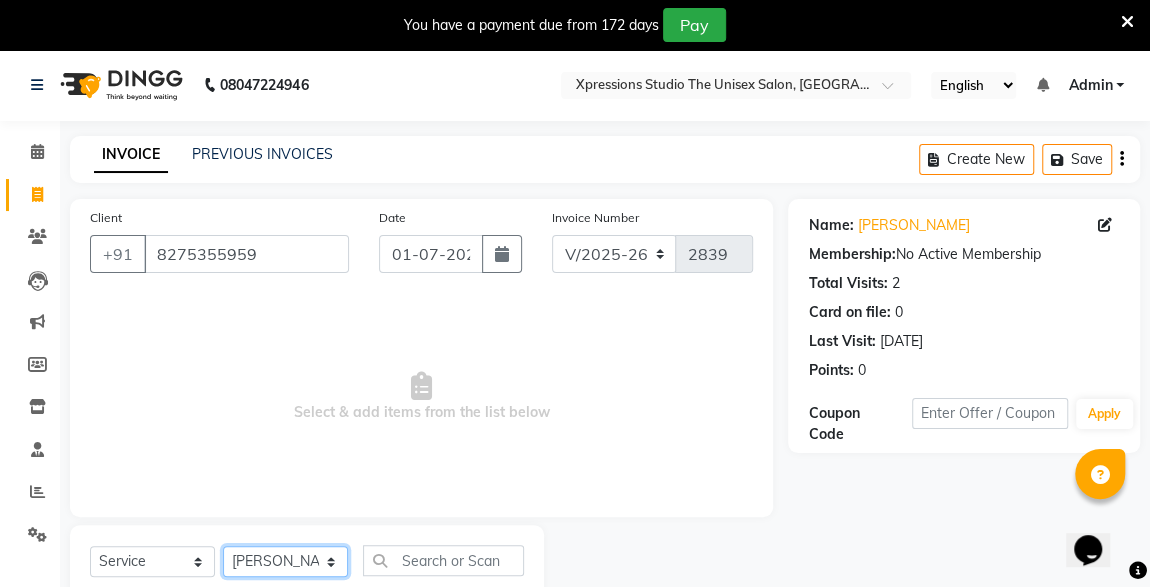 click on "Select Stylist [PERSON_NAME] [PERSON_NAME] [PERSON_NAME]" 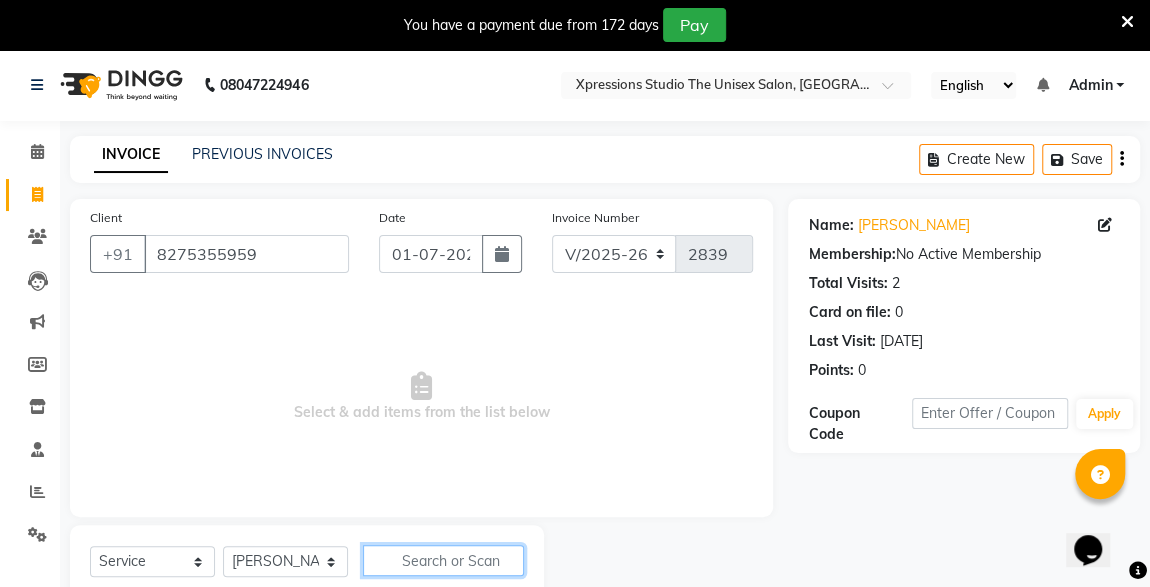 click 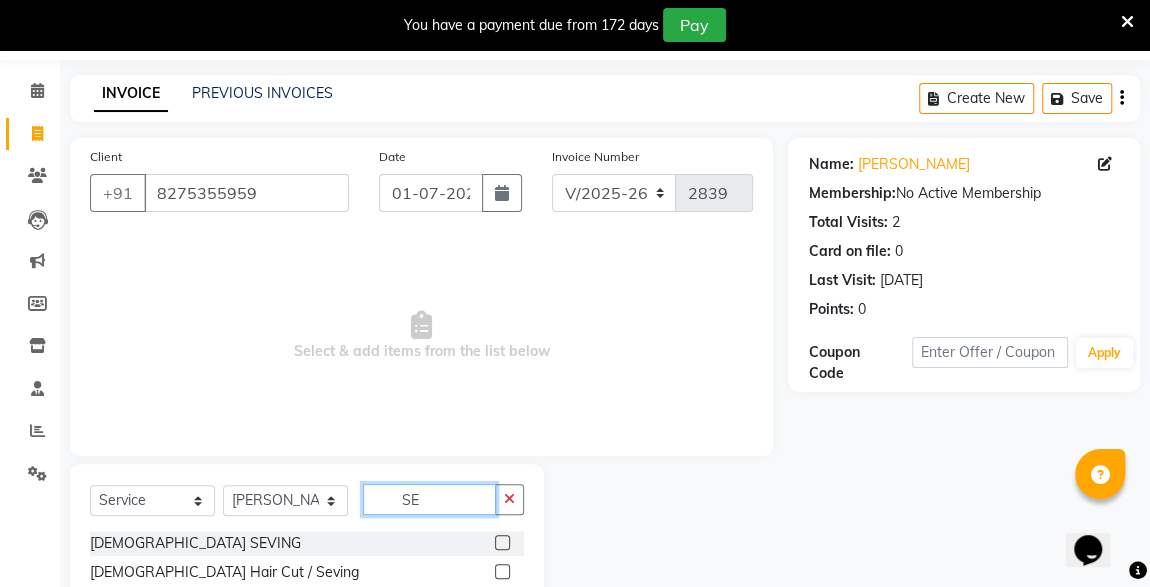 scroll, scrollTop: 62, scrollLeft: 0, axis: vertical 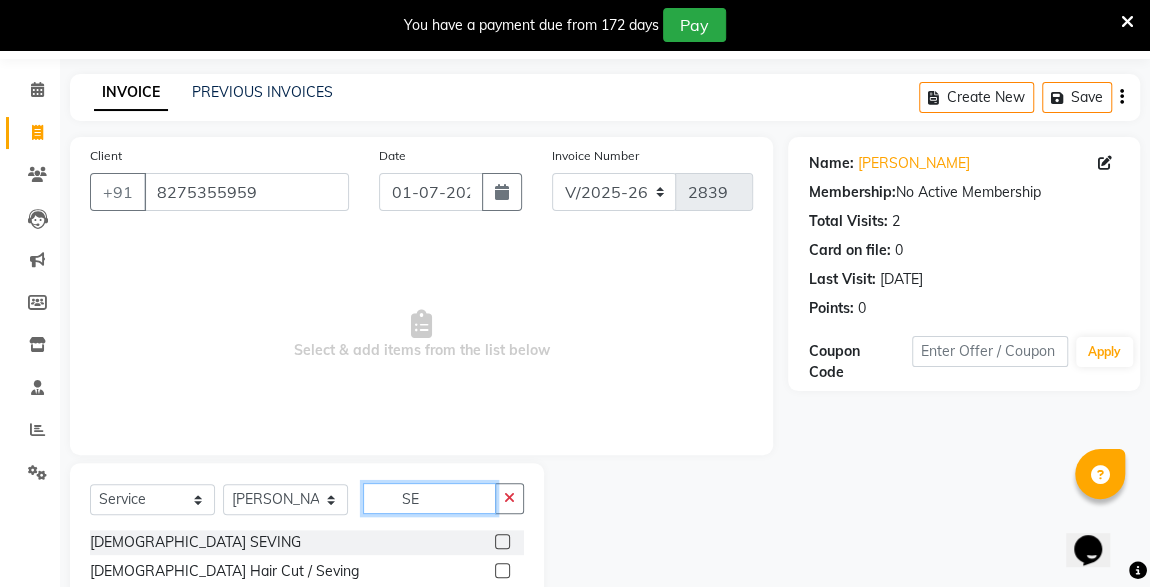 type on "SE" 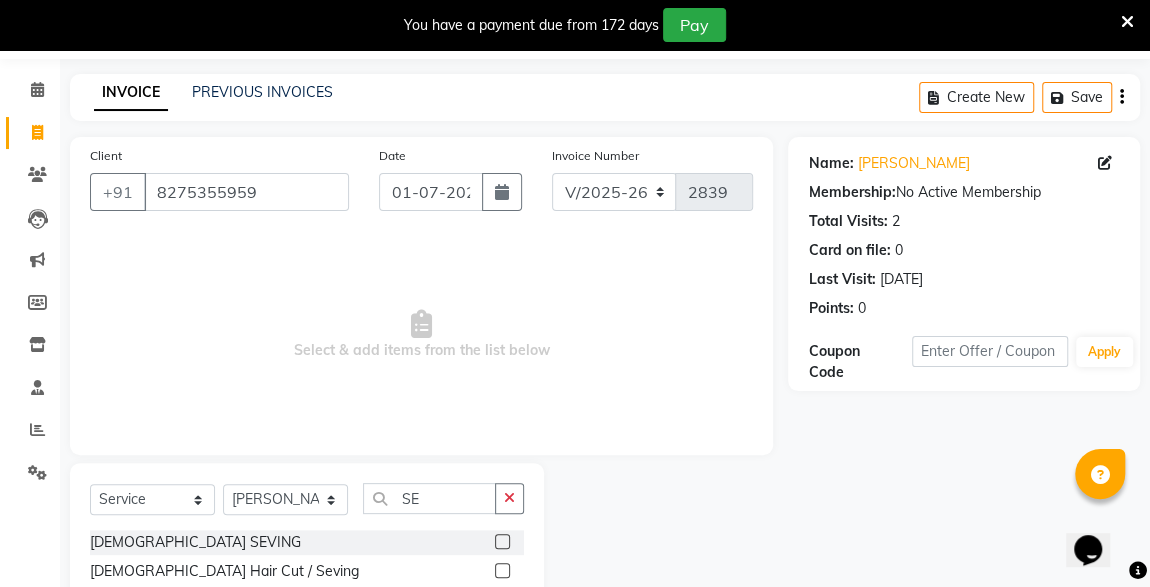 click 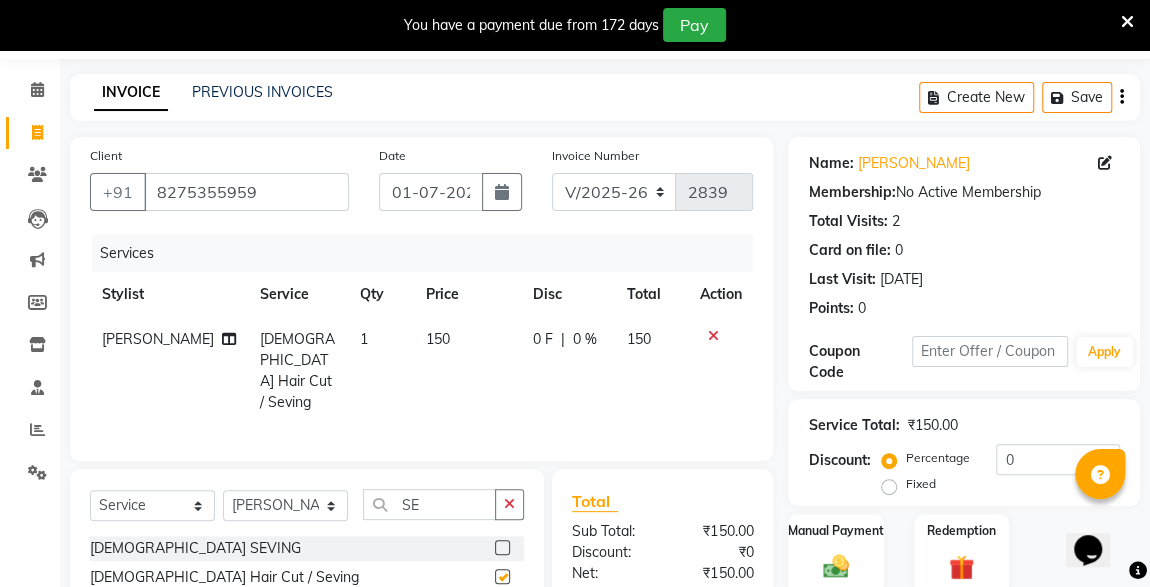 checkbox on "false" 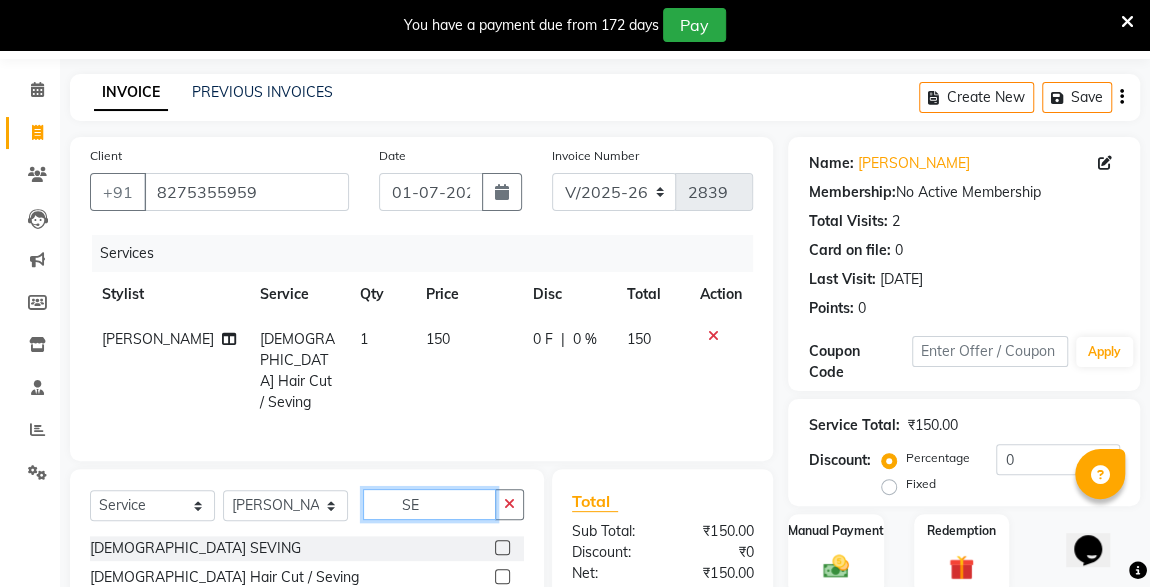 click on "SE" 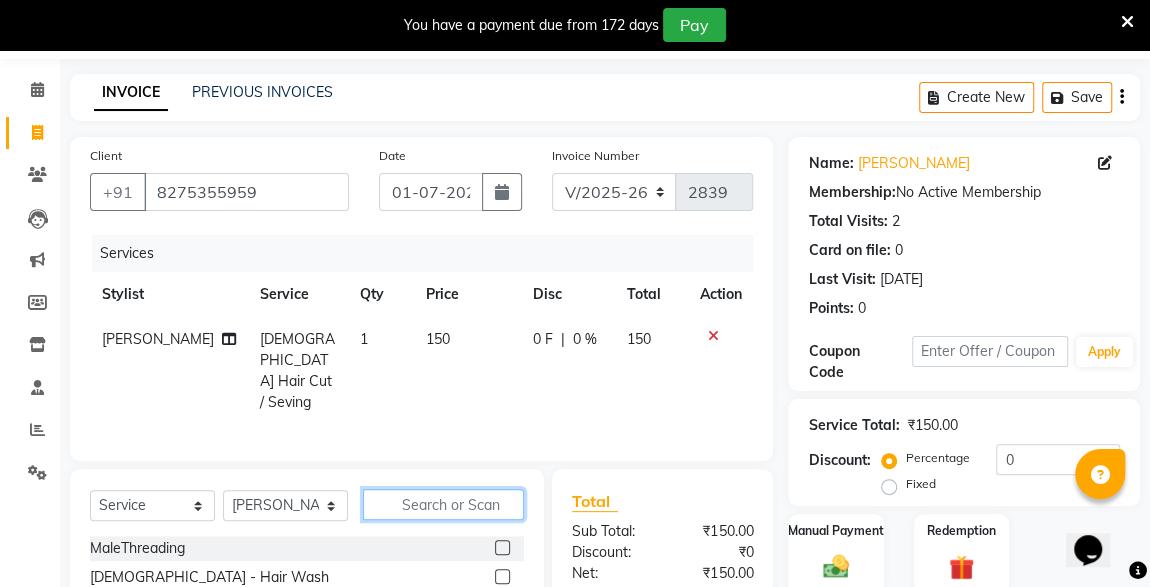 drag, startPoint x: 453, startPoint y: 504, endPoint x: 437, endPoint y: 490, distance: 21.260292 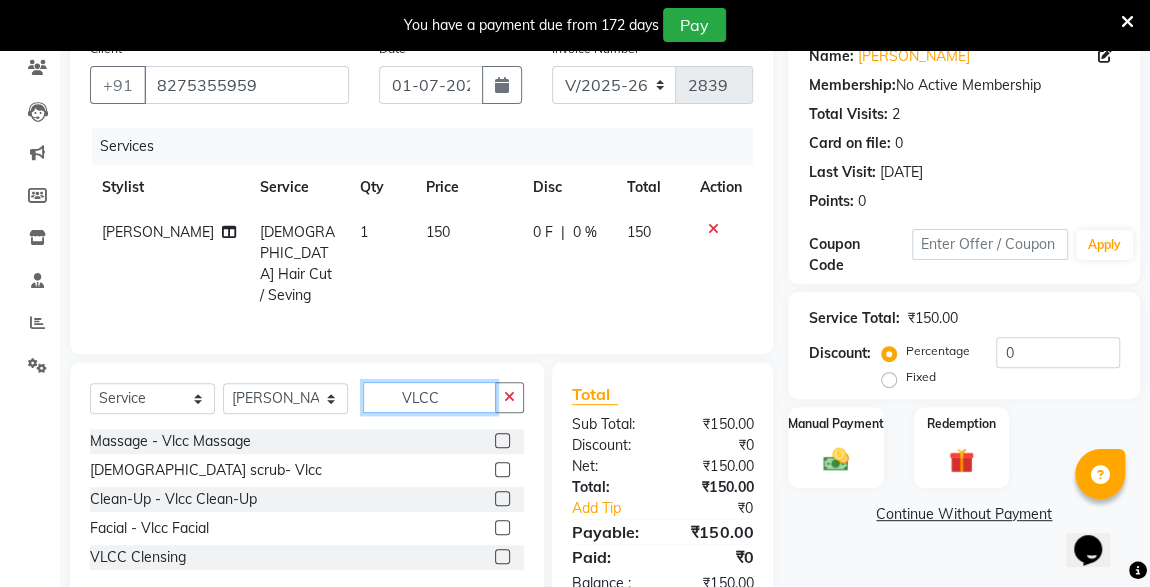scroll, scrollTop: 176, scrollLeft: 0, axis: vertical 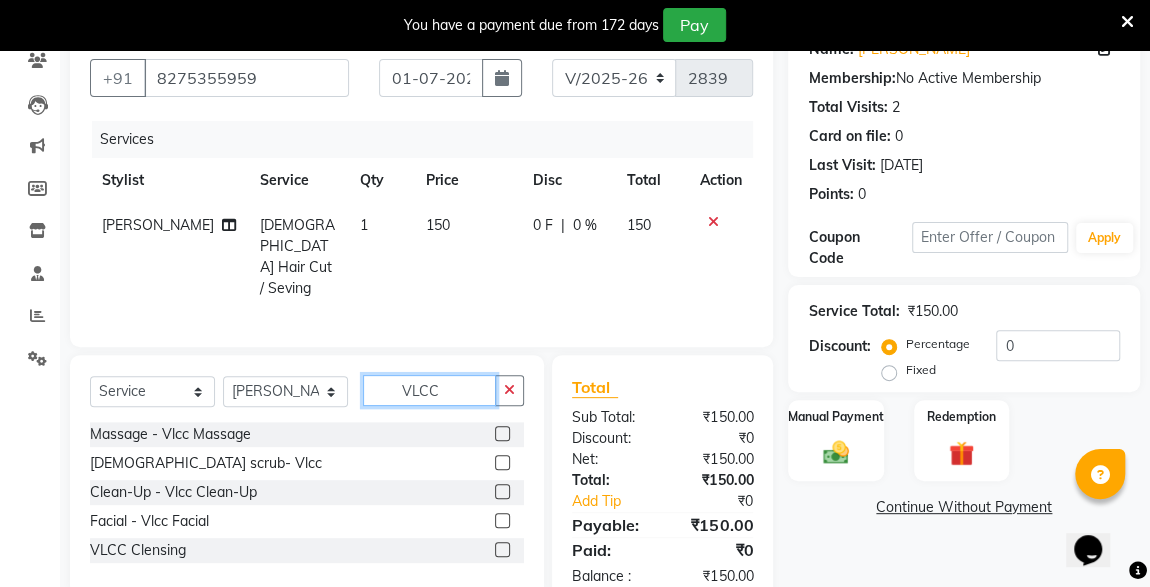 type on "VLCC" 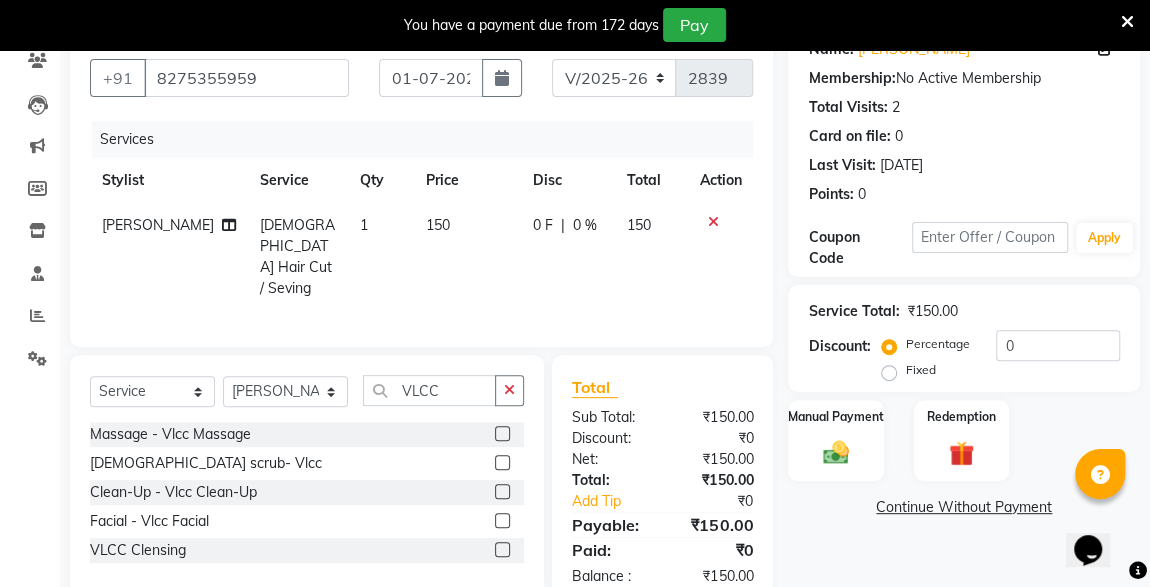 click 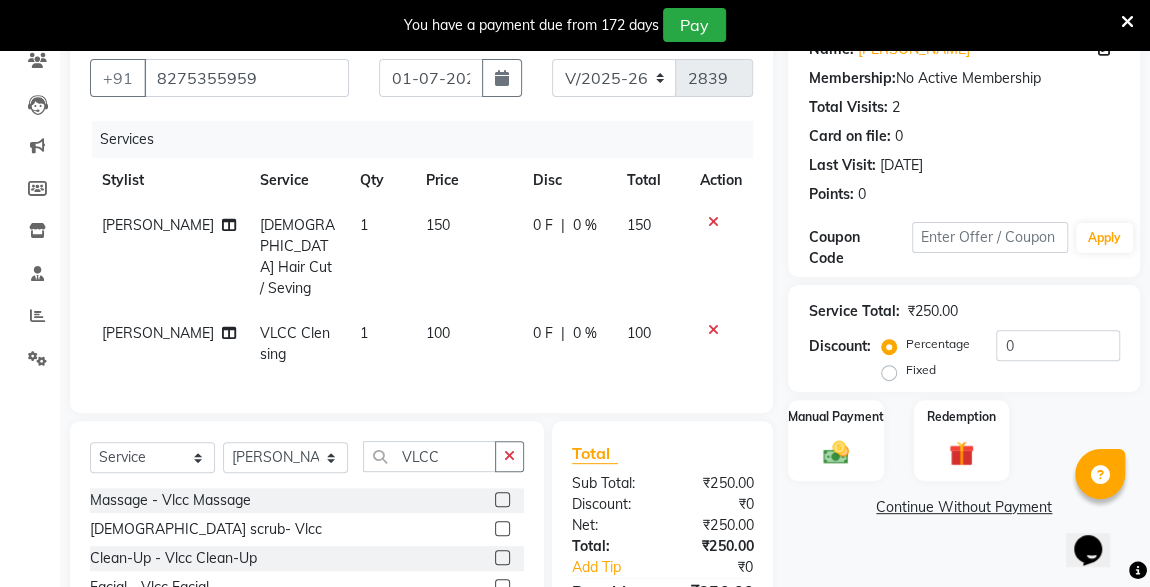 checkbox on "false" 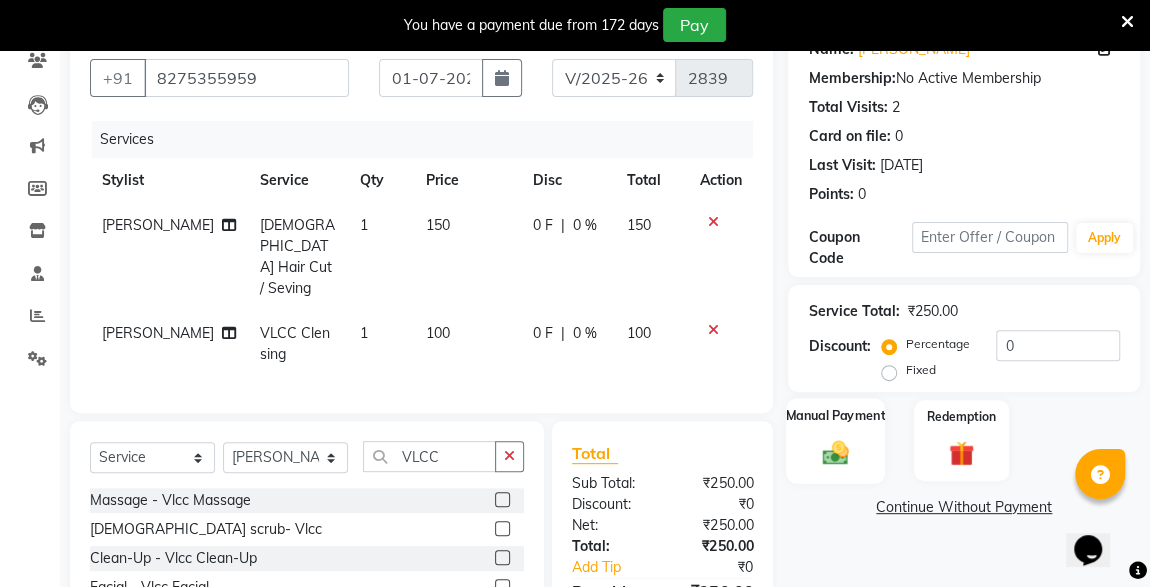 click 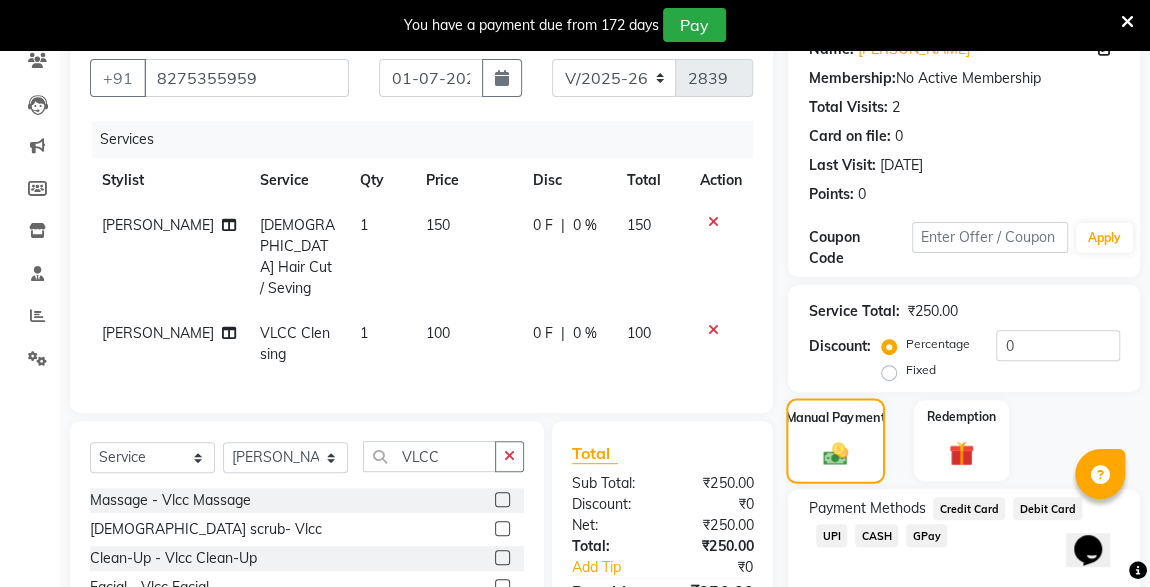 scroll, scrollTop: 268, scrollLeft: 0, axis: vertical 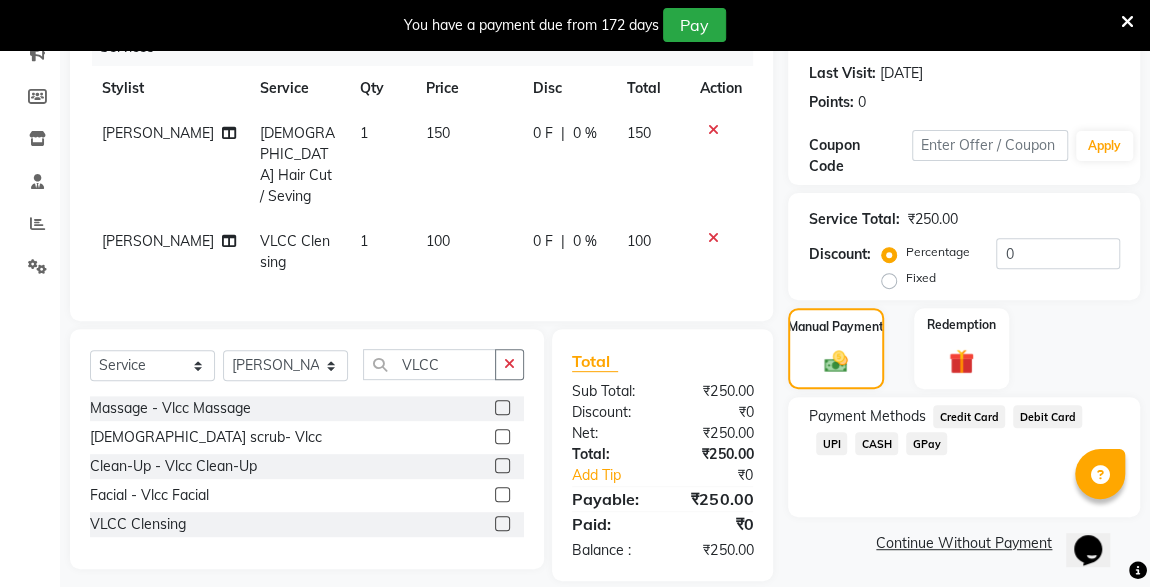 click on "CASH" 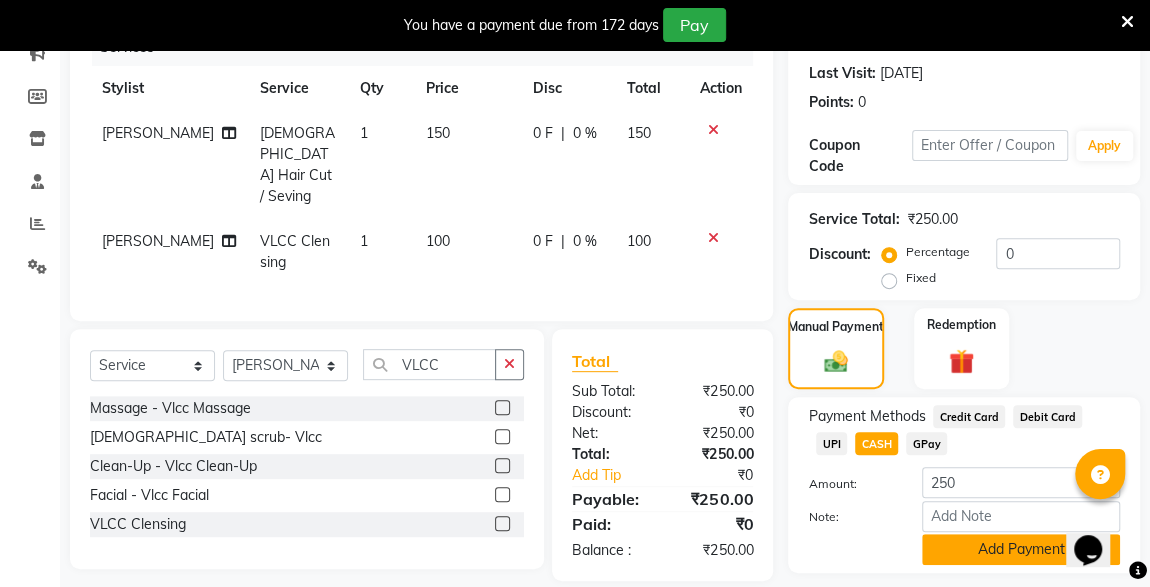click on "Add Payment" 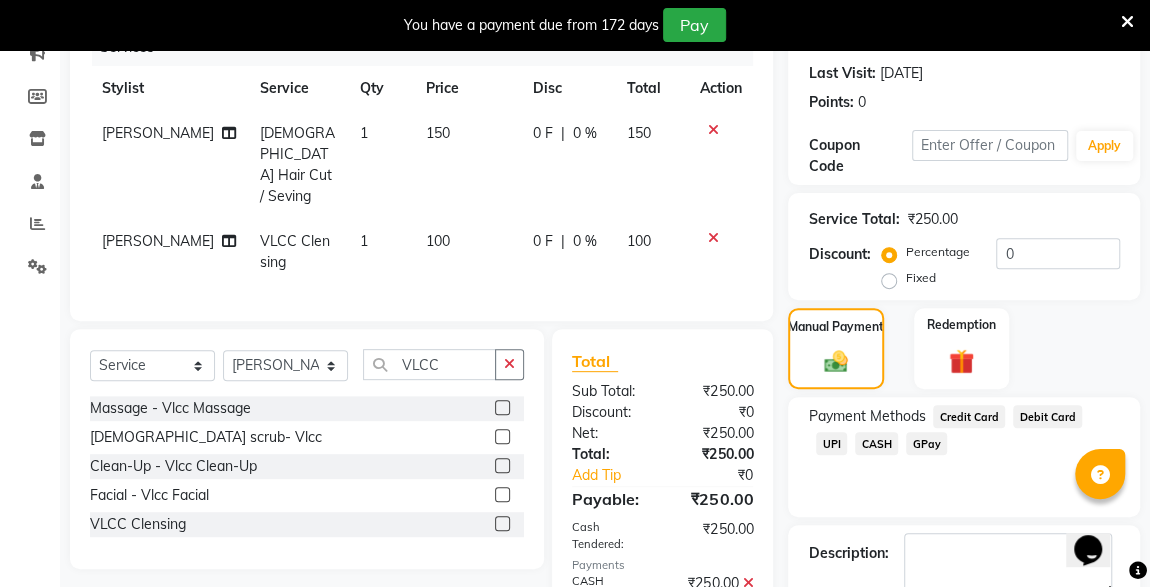scroll, scrollTop: 379, scrollLeft: 0, axis: vertical 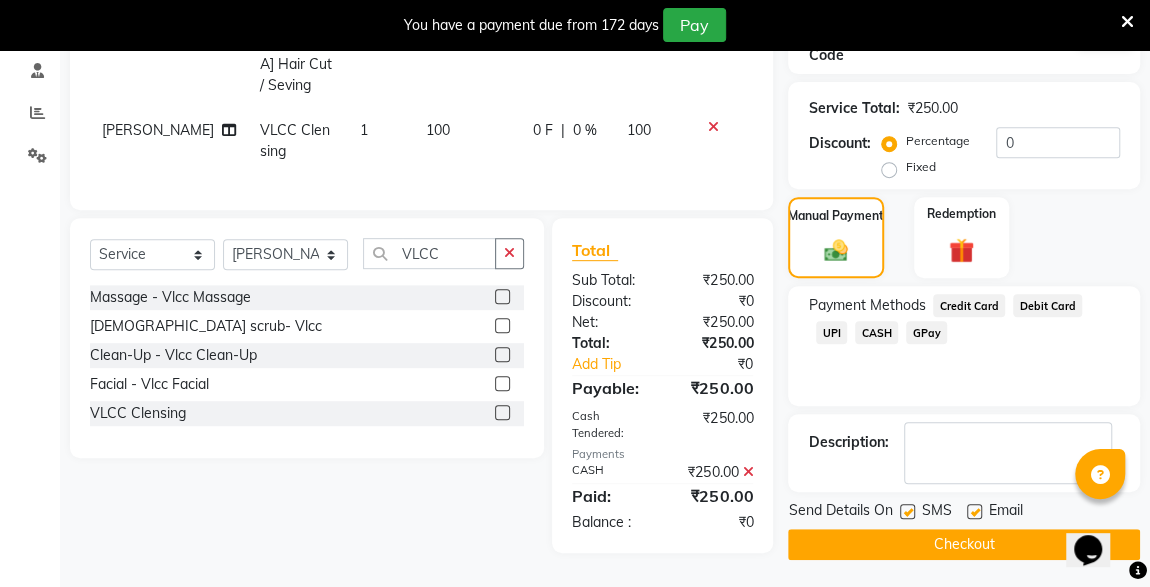 click 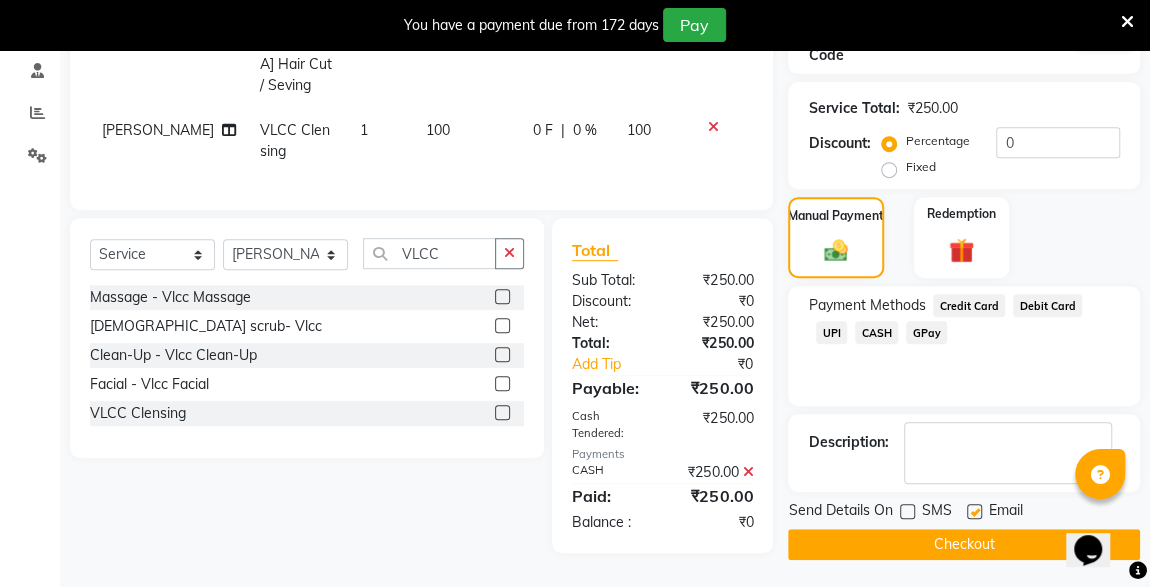 click on "Checkout" 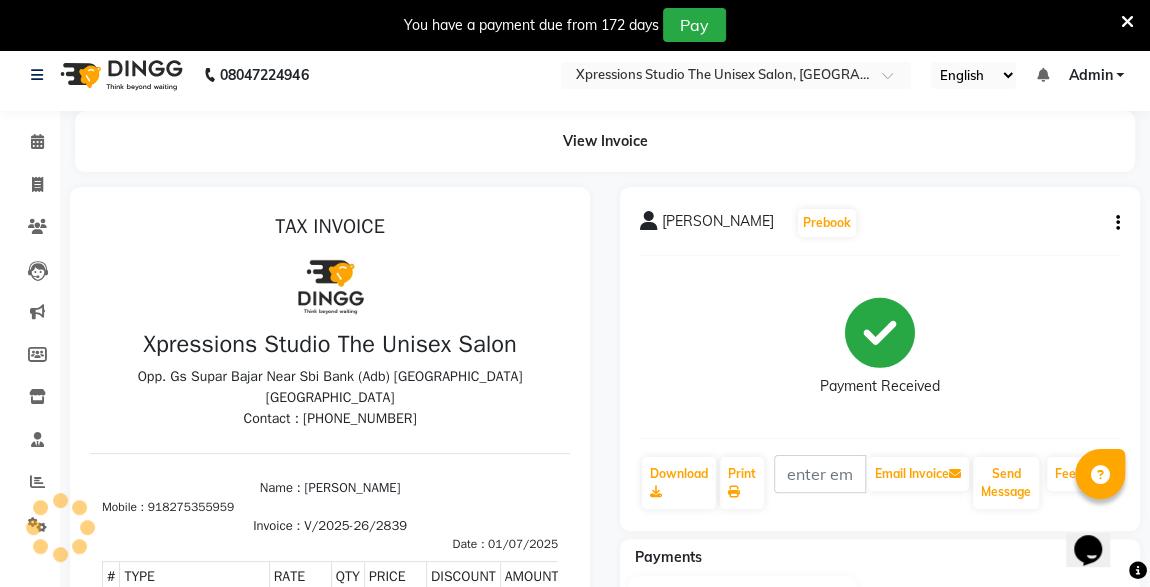 scroll, scrollTop: 0, scrollLeft: 0, axis: both 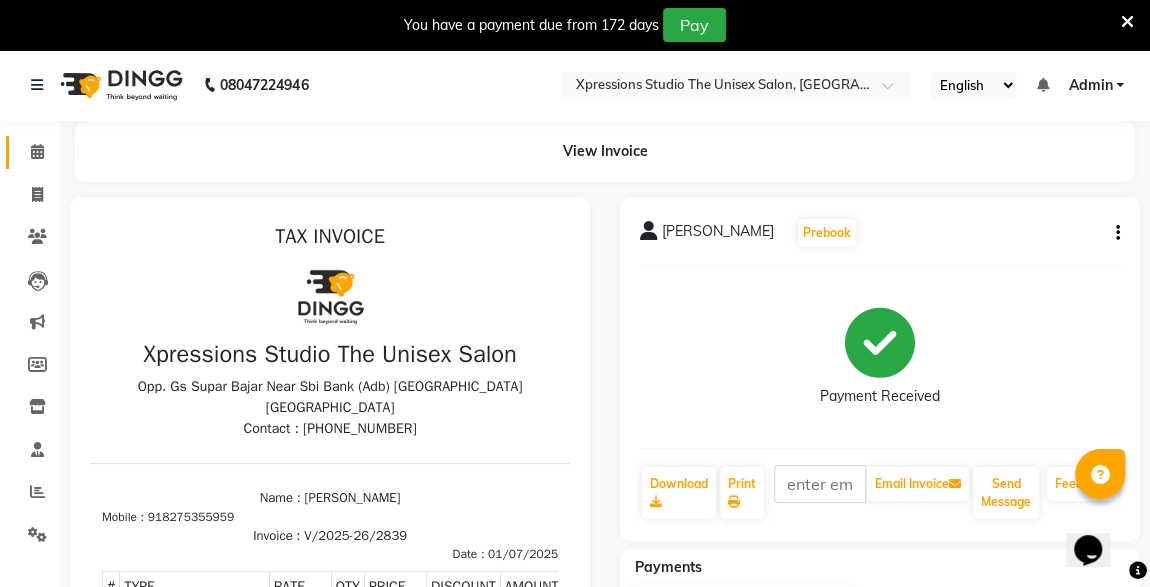 click on "Calendar" 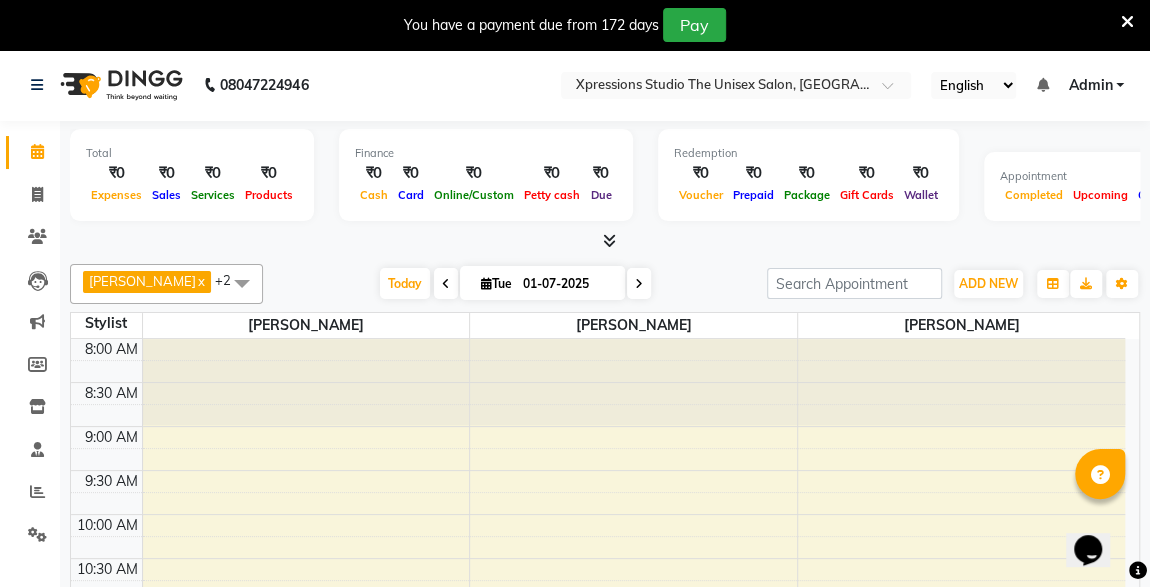 scroll, scrollTop: 0, scrollLeft: 0, axis: both 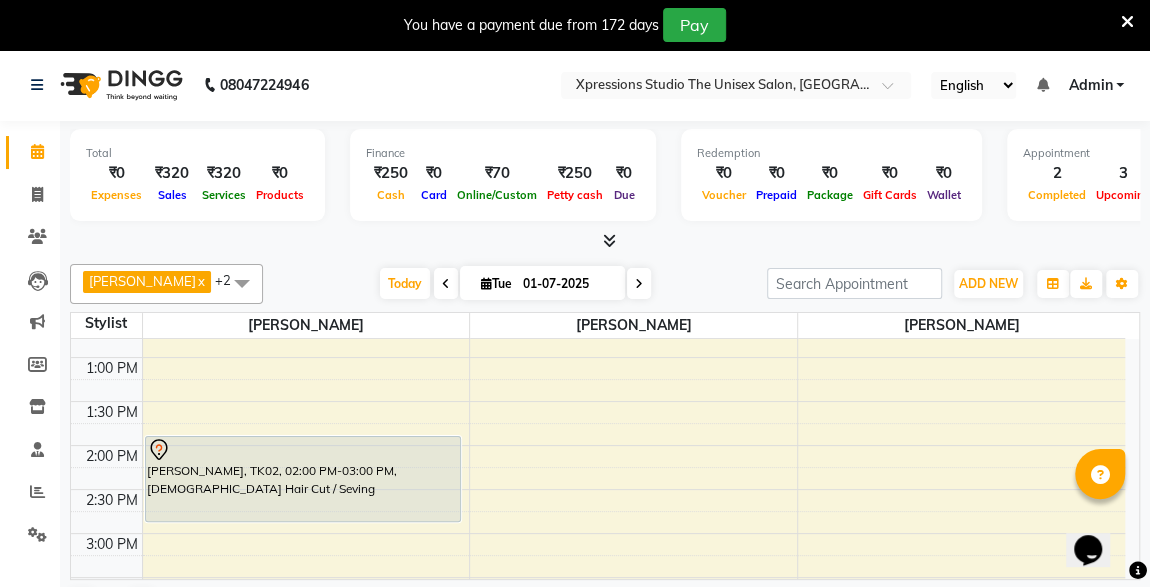 click on "[PERSON_NAME], TK02, 02:00 PM-03:00 PM, [DEMOGRAPHIC_DATA] Hair Cut / Seving" at bounding box center [303, 479] 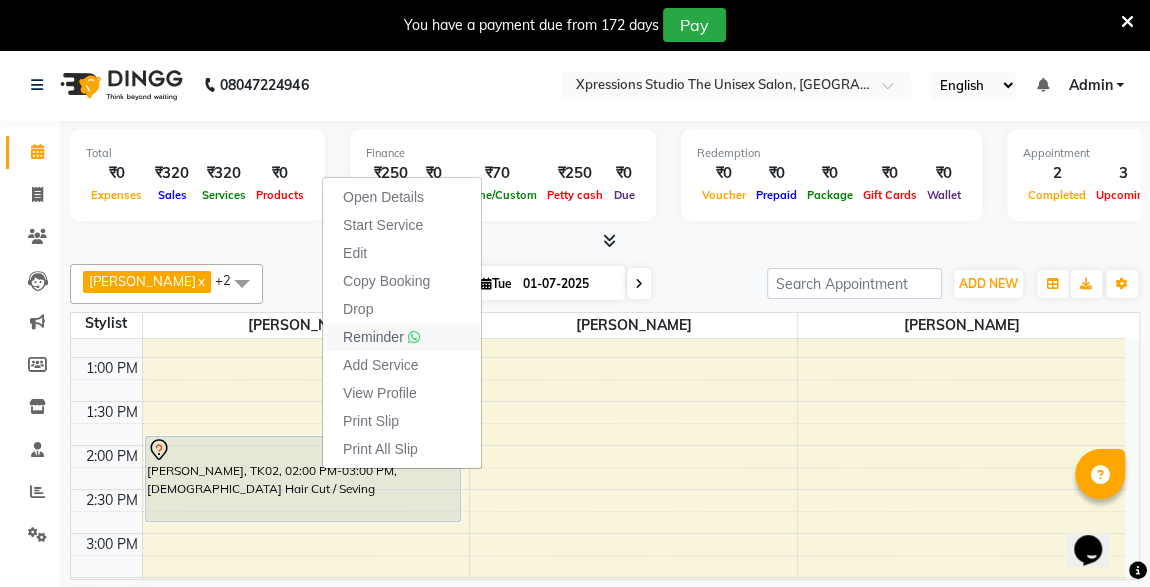 click on "Reminder" at bounding box center (373, 337) 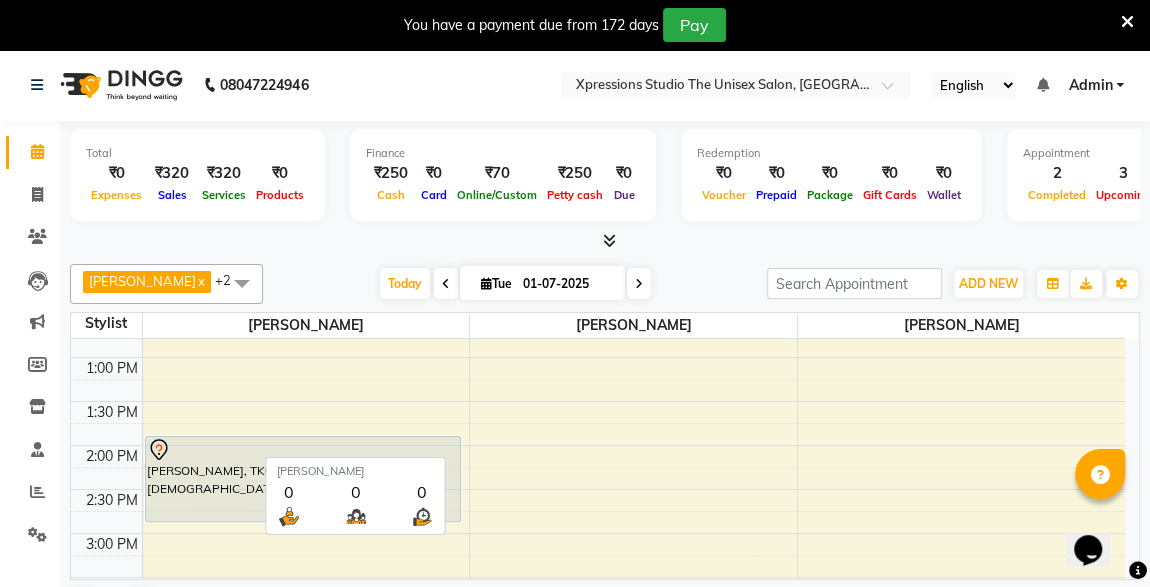 click on "[PERSON_NAME]" at bounding box center (306, 325) 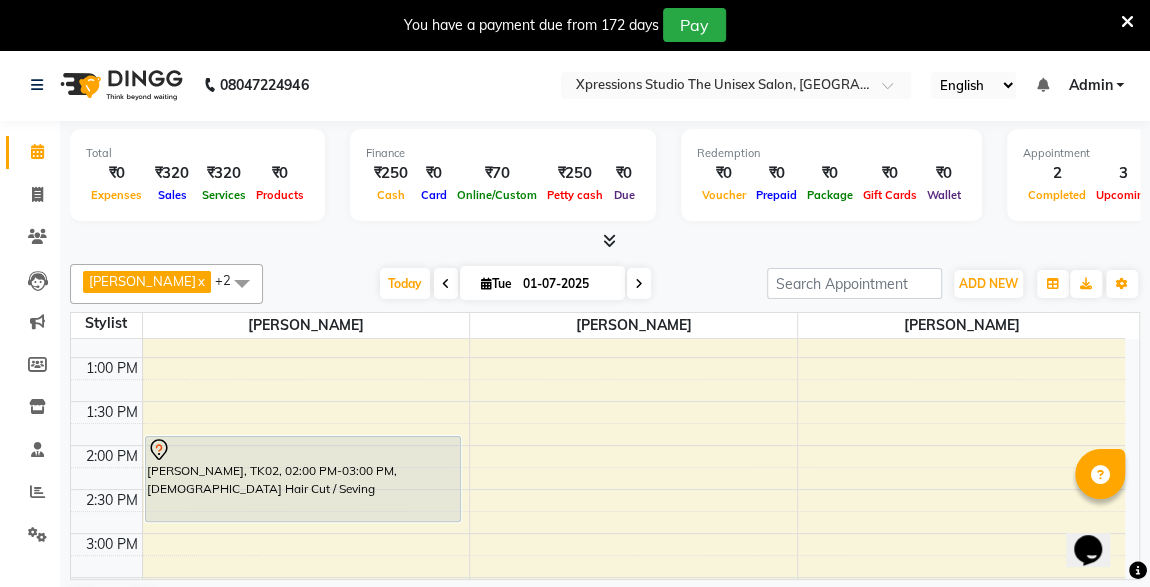 click at bounding box center [605, 241] 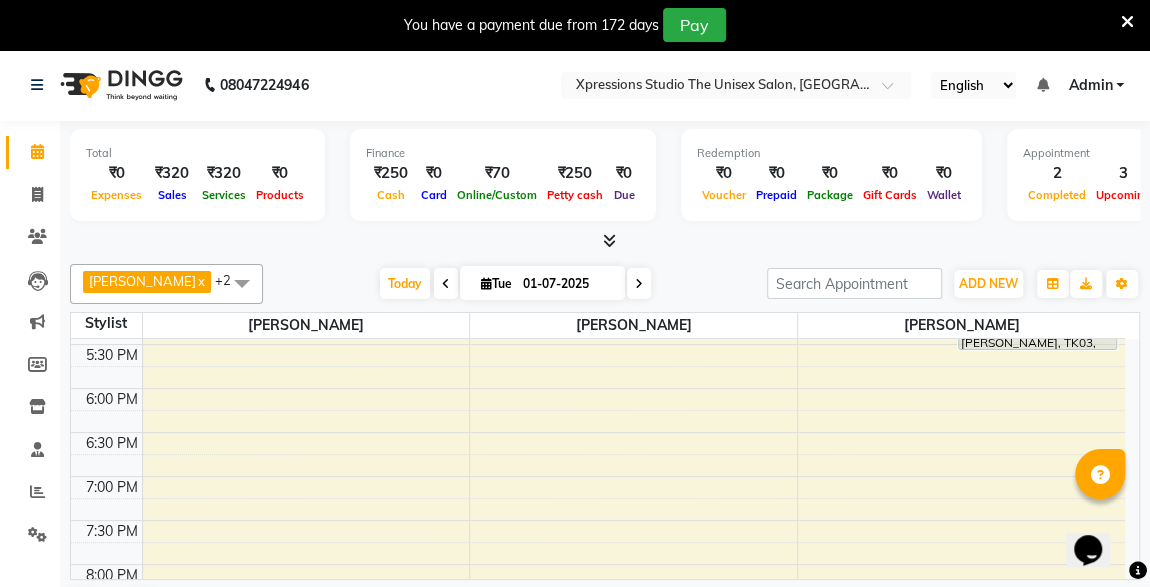 scroll, scrollTop: 843, scrollLeft: 0, axis: vertical 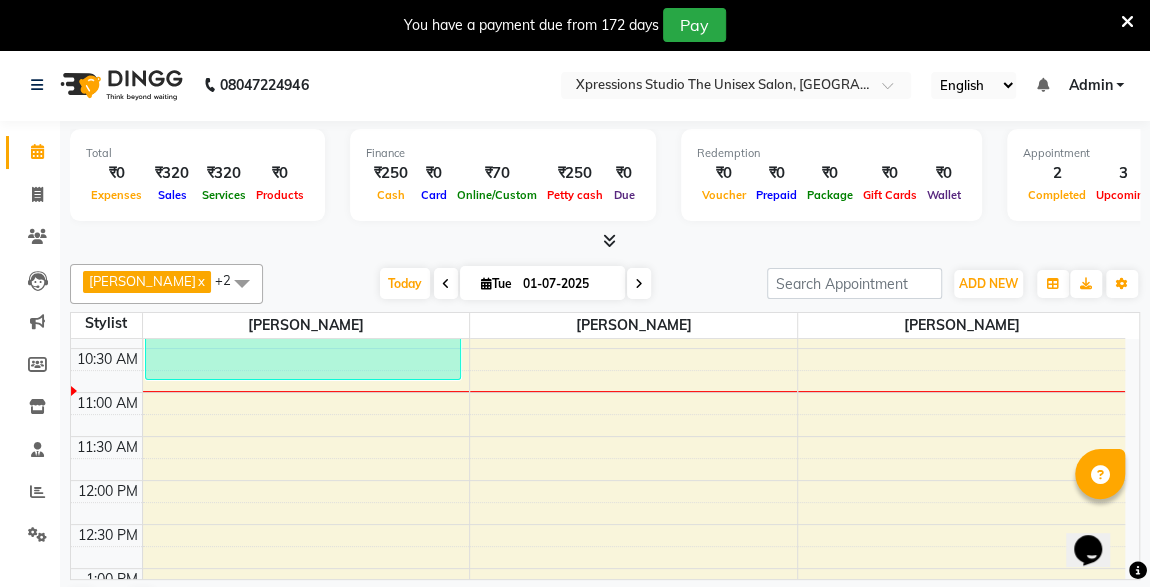 click on "8:00 AM 8:30 AM 9:00 AM 9:30 AM 10:00 AM 10:30 AM 11:00 AM 11:30 AM 12:00 PM 12:30 PM 1:00 PM 1:30 PM 2:00 PM 2:30 PM 3:00 PM 3:30 PM 4:00 PM 4:30 PM 5:00 PM 5:30 PM 6:00 PM 6:30 PM 7:00 PM 7:30 PM 8:00 PM 8:30 PM 9:00 PM 9:30 PM 10:00 PM 10:30 PM     [PERSON_NAME], TK04, 09:45 AM-10:55 AM, [DEMOGRAPHIC_DATA] Hair Cut / Seving,VLCC Clensing             [PERSON_NAME], TK02, 02:00 PM-03:00 PM, [DEMOGRAPHIC_DATA] Hair Cut / [PERSON_NAME] KHARARE, TK03, 05:00 PM-05:20 PM, [DEMOGRAPHIC_DATA] [PERSON_NAME] KHARARE, TK03, 05:15 PM-05:45 PM, D-Tan - O3+ Datan     [PERSON_NAME], TK01, 09:40 AM-10:05 AM, [DEMOGRAPHIC_DATA]  [PERSON_NAME]" at bounding box center [598, 788] 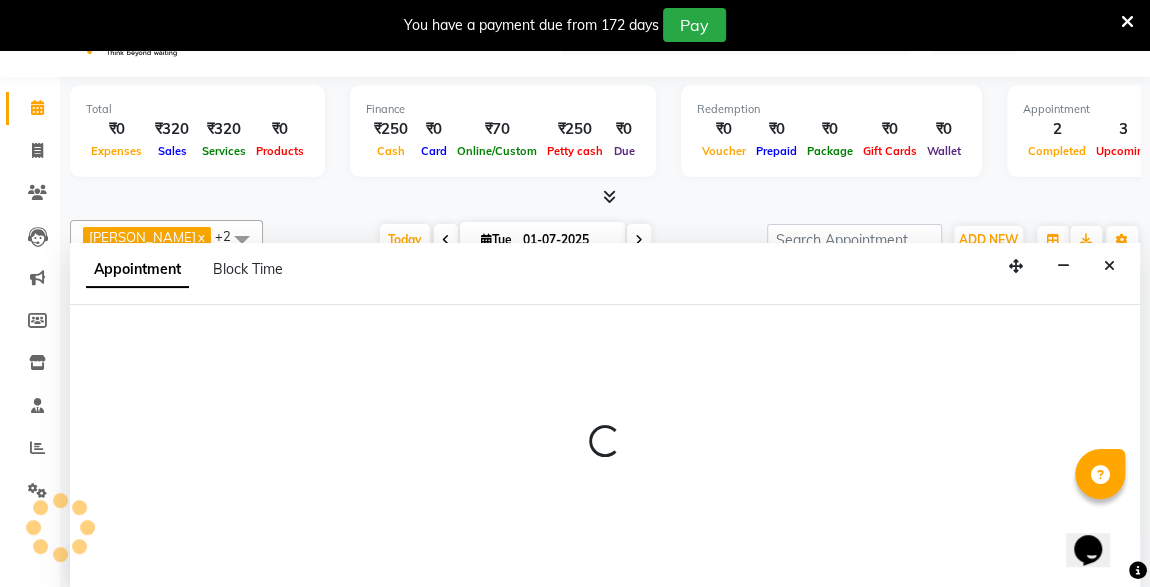 scroll, scrollTop: 49, scrollLeft: 0, axis: vertical 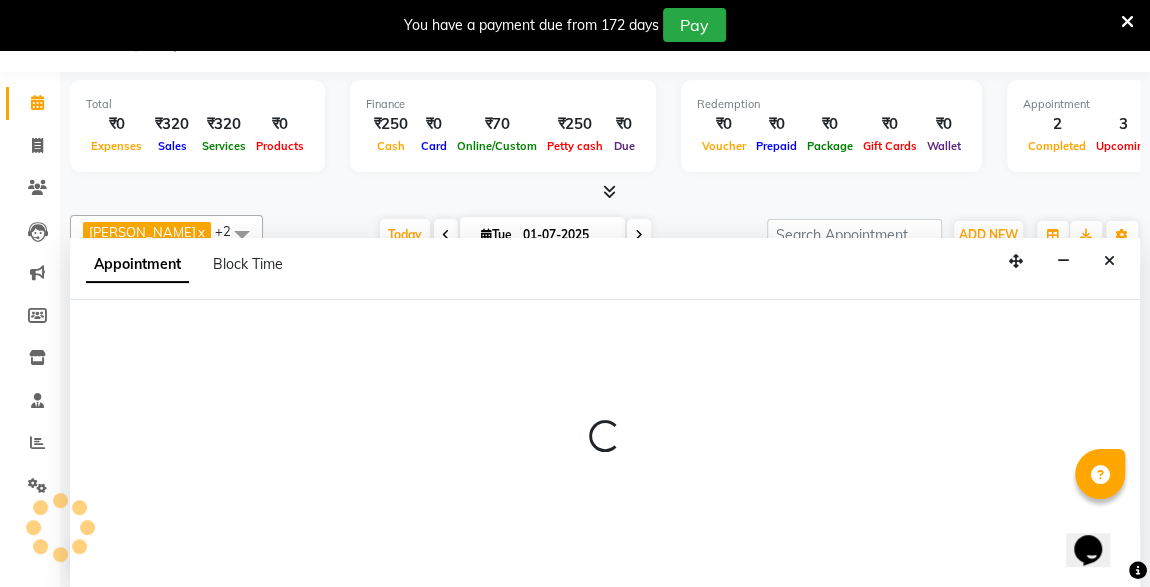 select on "57589" 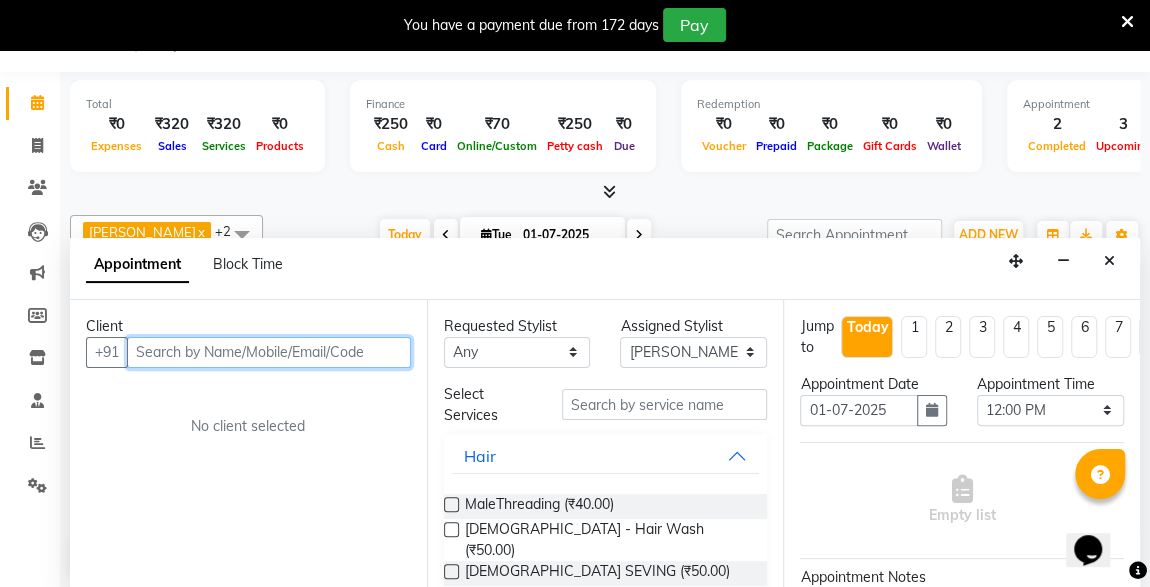 click at bounding box center [269, 352] 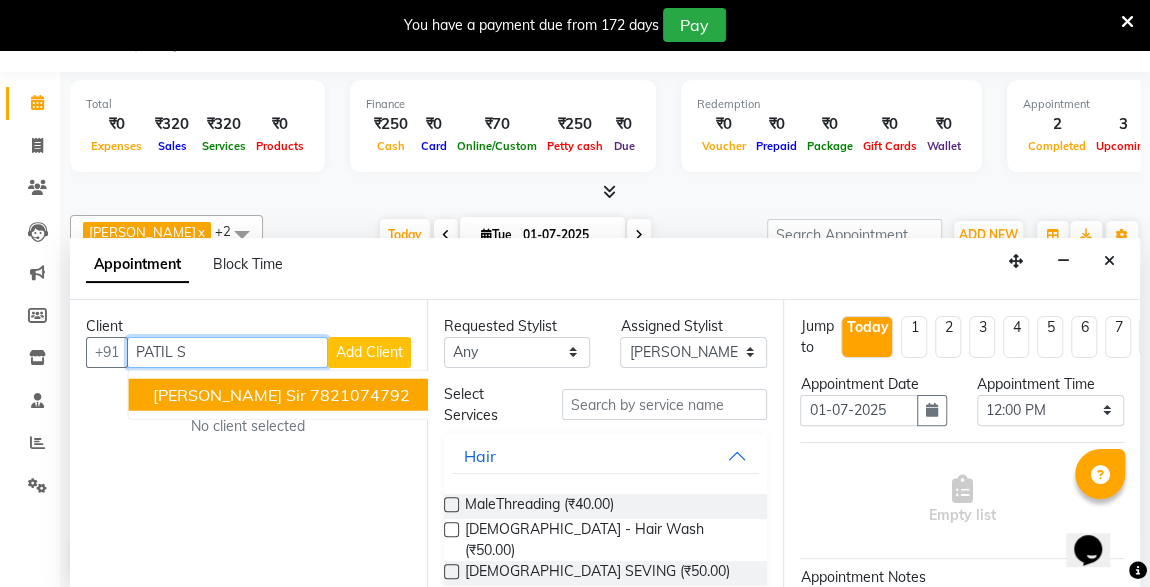 click on "PATIL S" at bounding box center [227, 352] 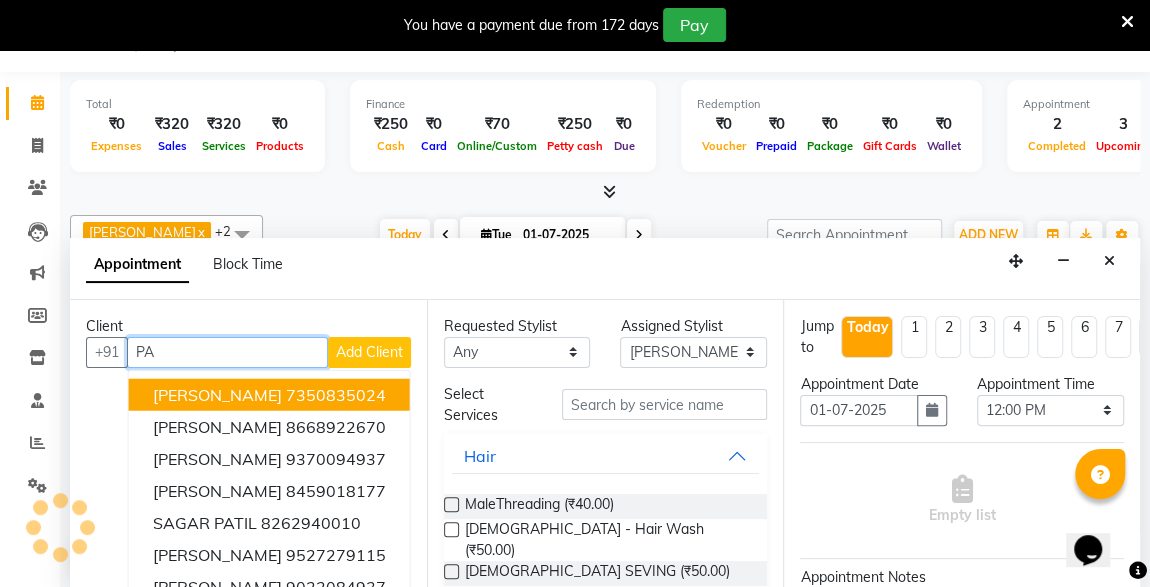 type on "P" 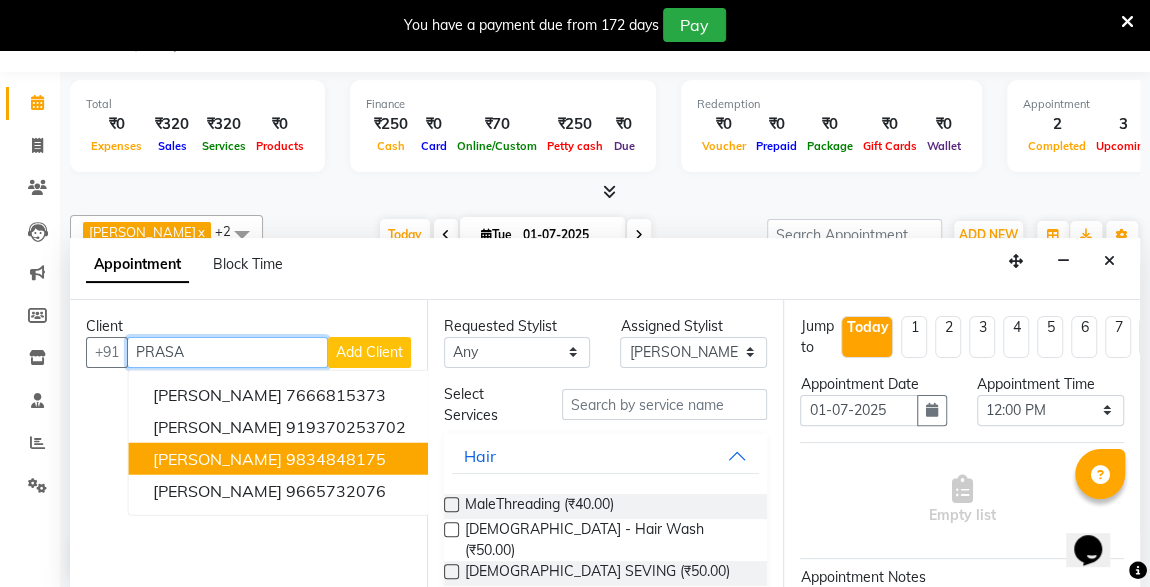 click on "[PERSON_NAME]" at bounding box center (217, 458) 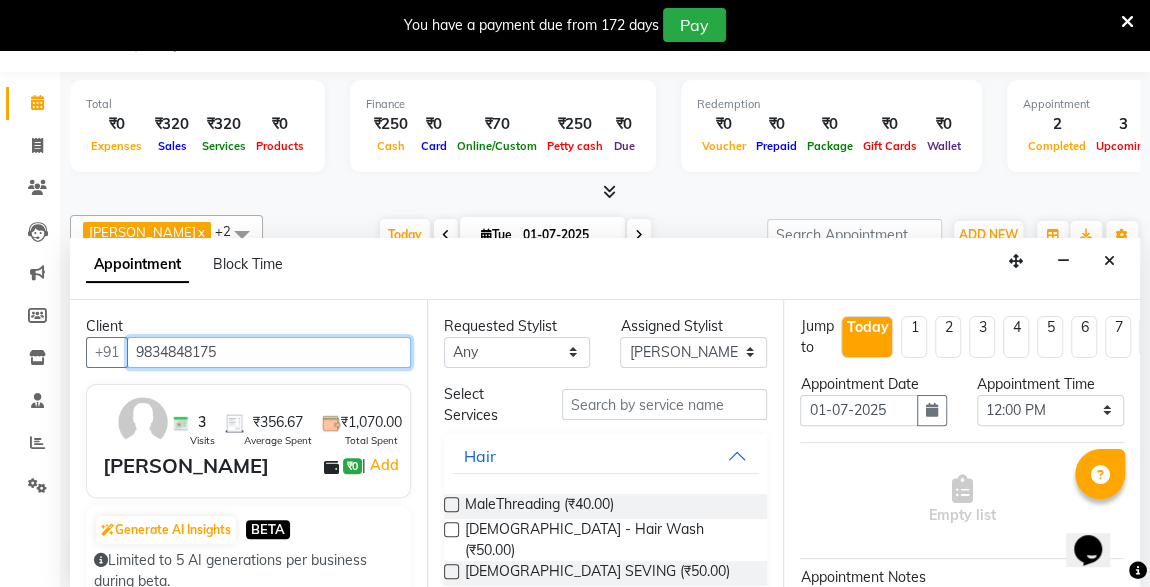 type on "9834848175" 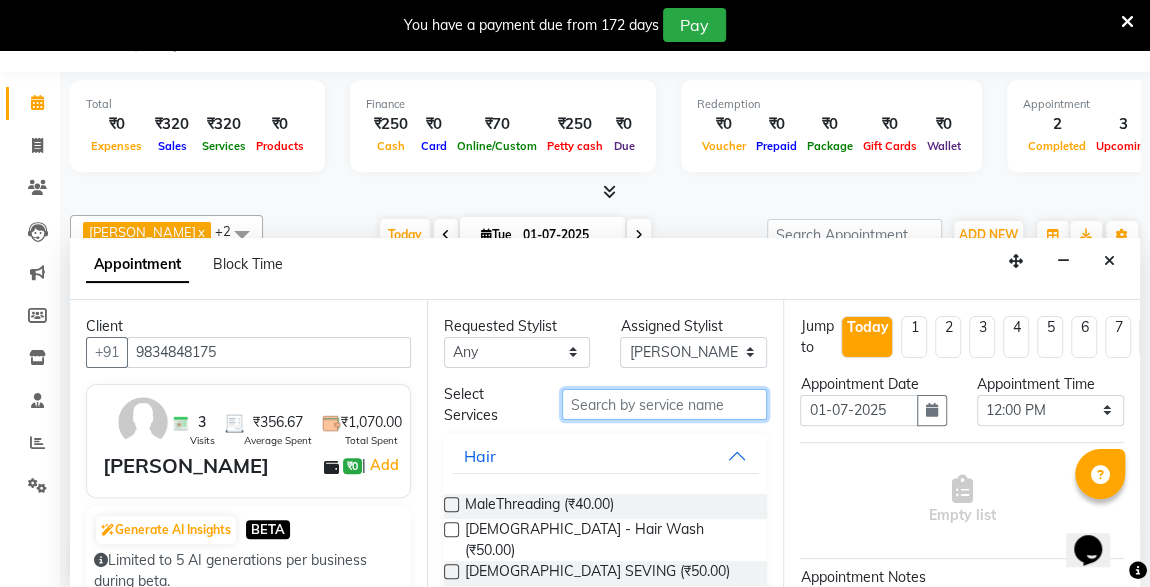 click at bounding box center (665, 404) 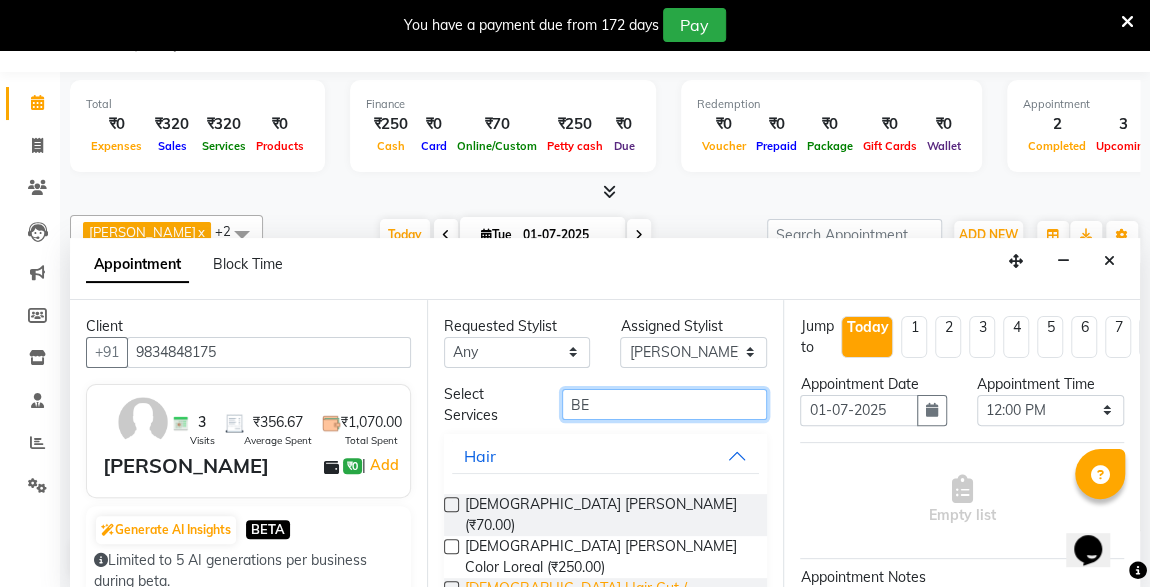 type on "BE" 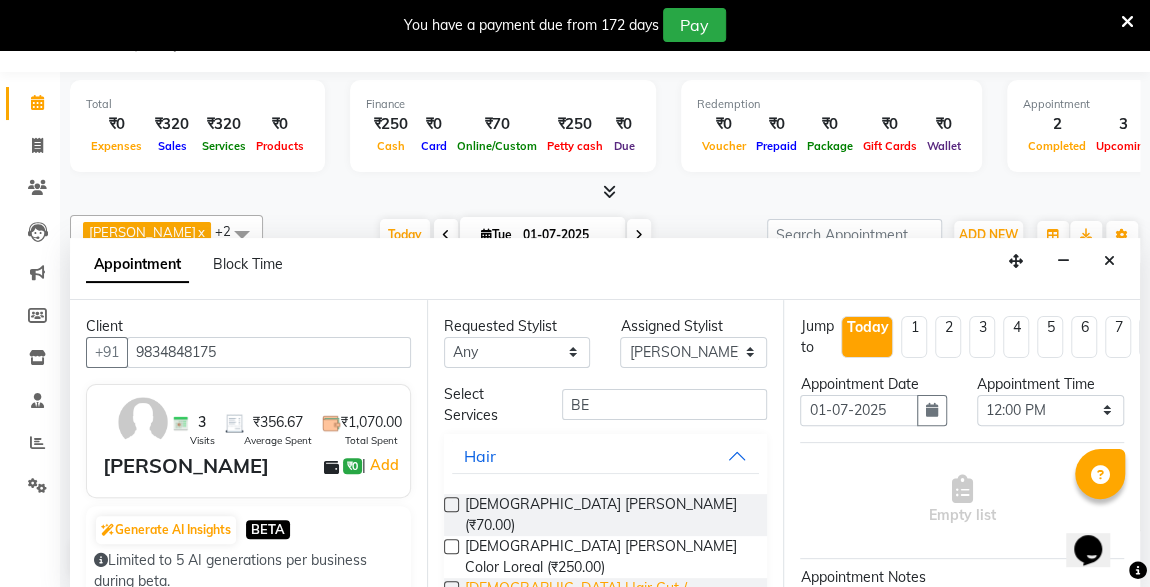 click on "[DEMOGRAPHIC_DATA] Hair Cut / [PERSON_NAME]  (₹150.00)" at bounding box center (608, 599) 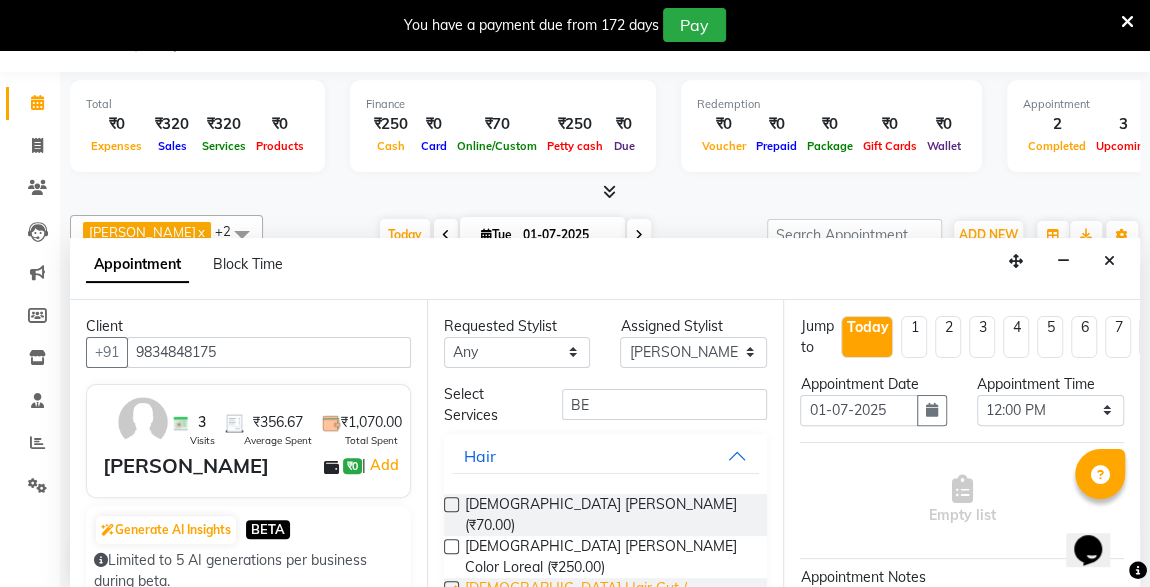 checkbox on "false" 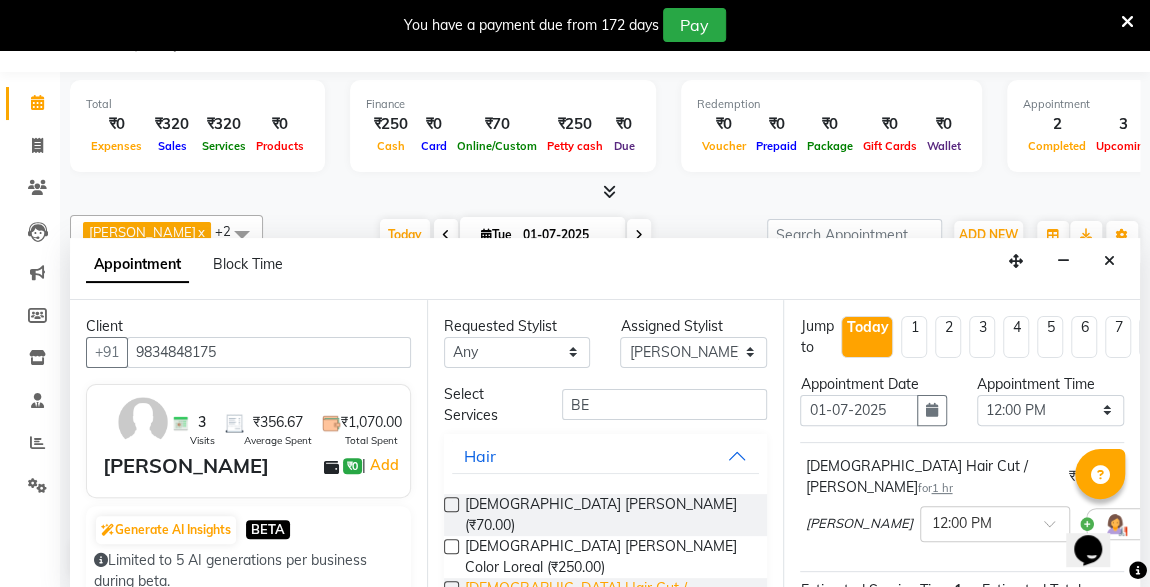 scroll, scrollTop: 289, scrollLeft: 0, axis: vertical 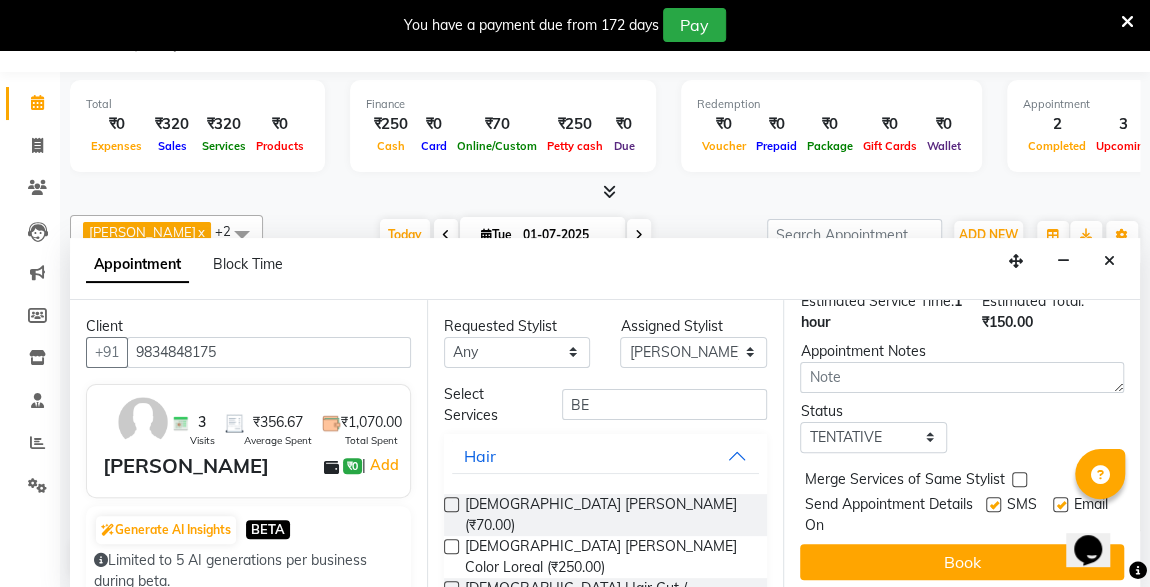 click at bounding box center [993, 504] 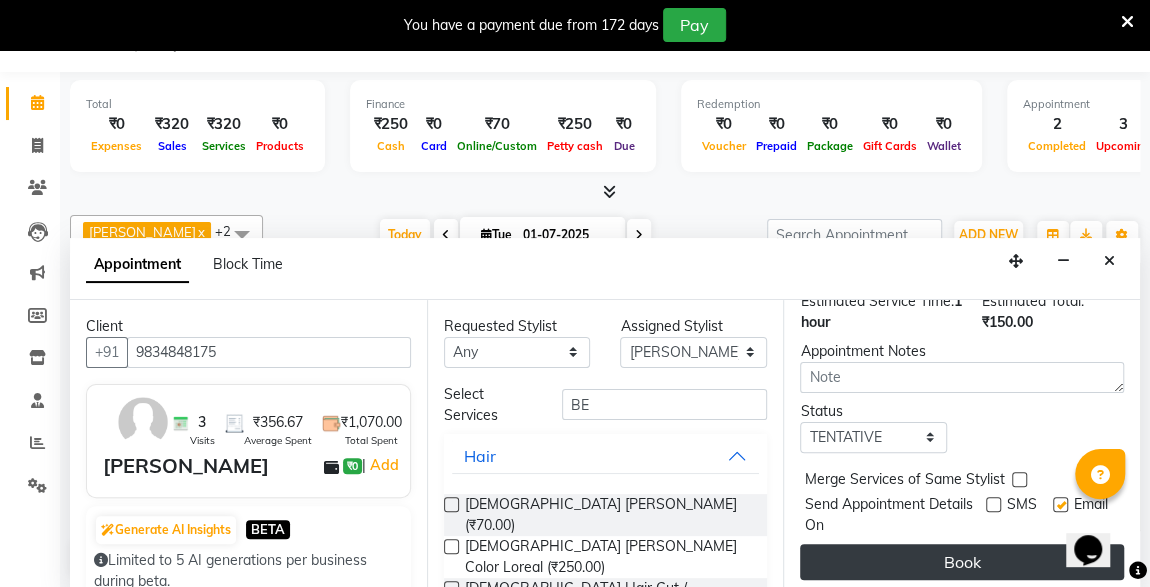 click on "Book" at bounding box center [962, 562] 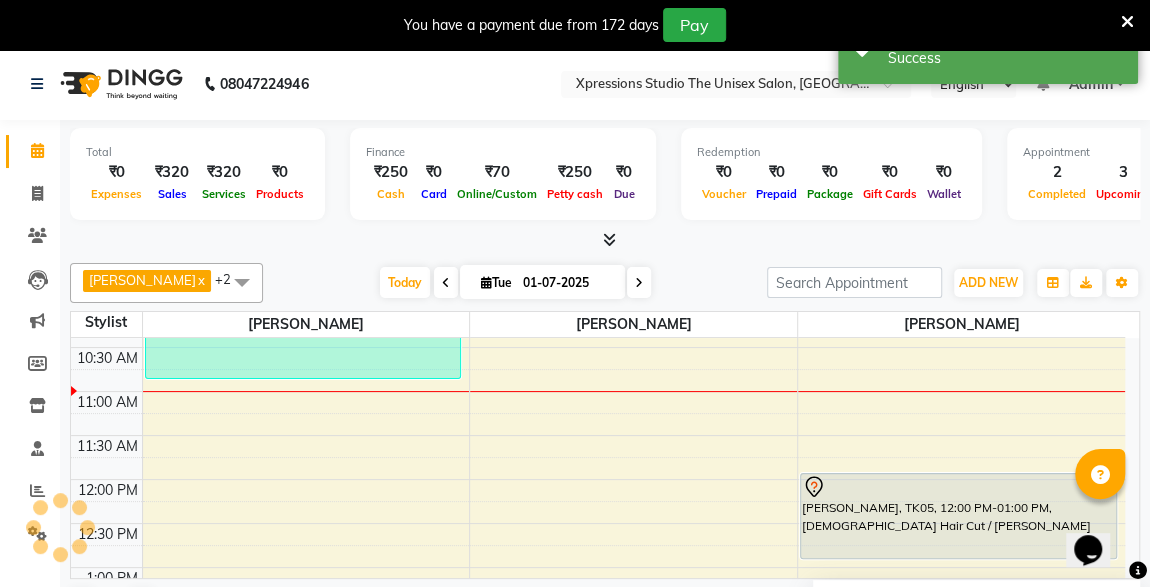 scroll, scrollTop: 0, scrollLeft: 0, axis: both 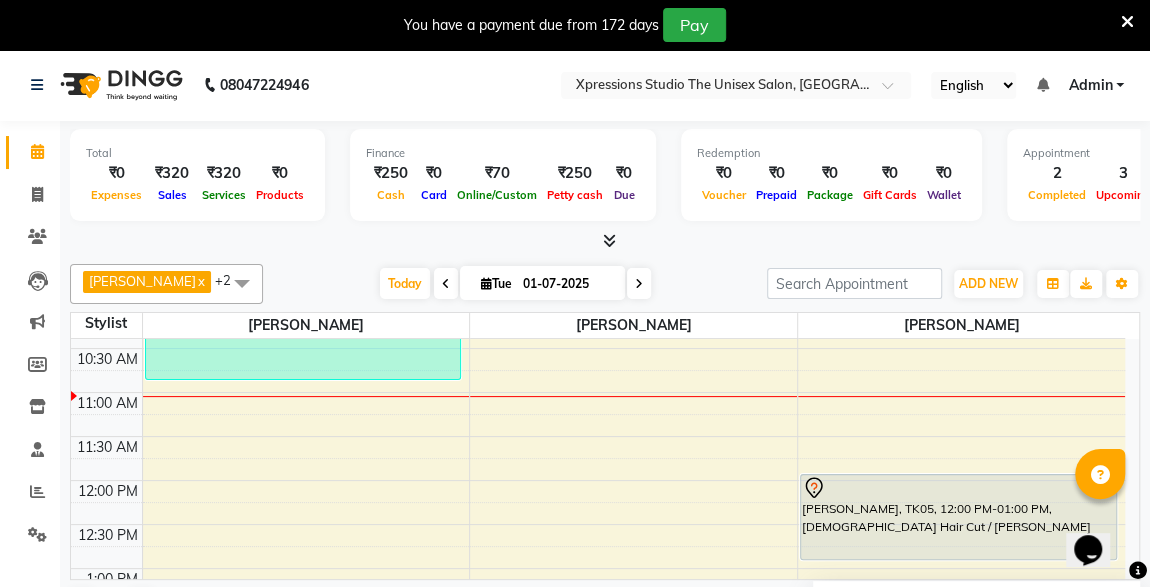 click at bounding box center [1127, 22] 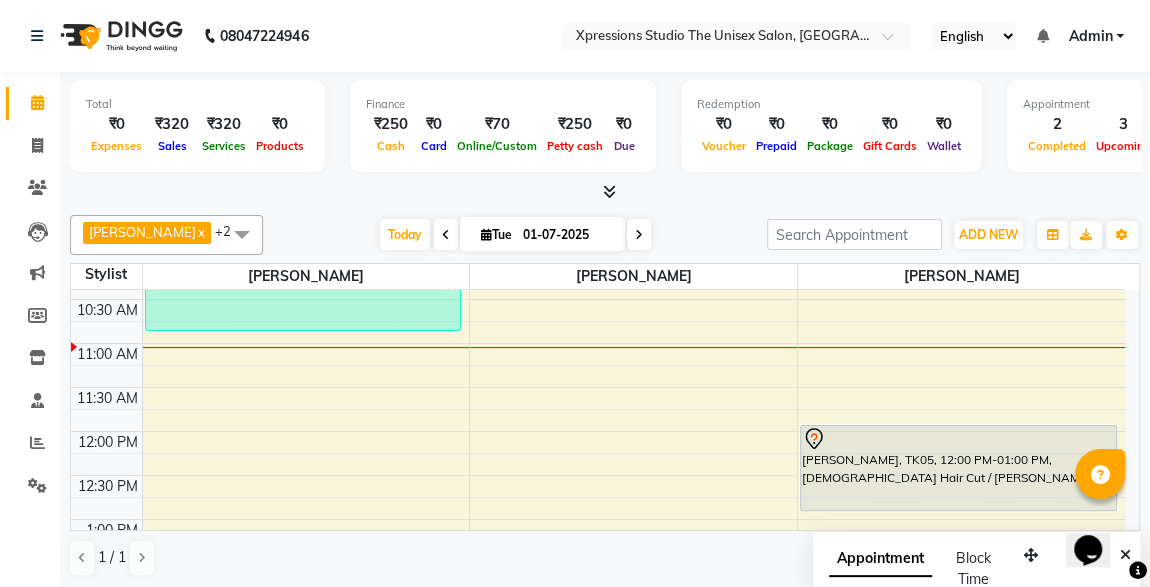 click on "Opens Chat This icon Opens the chat window." at bounding box center (1088, 550) 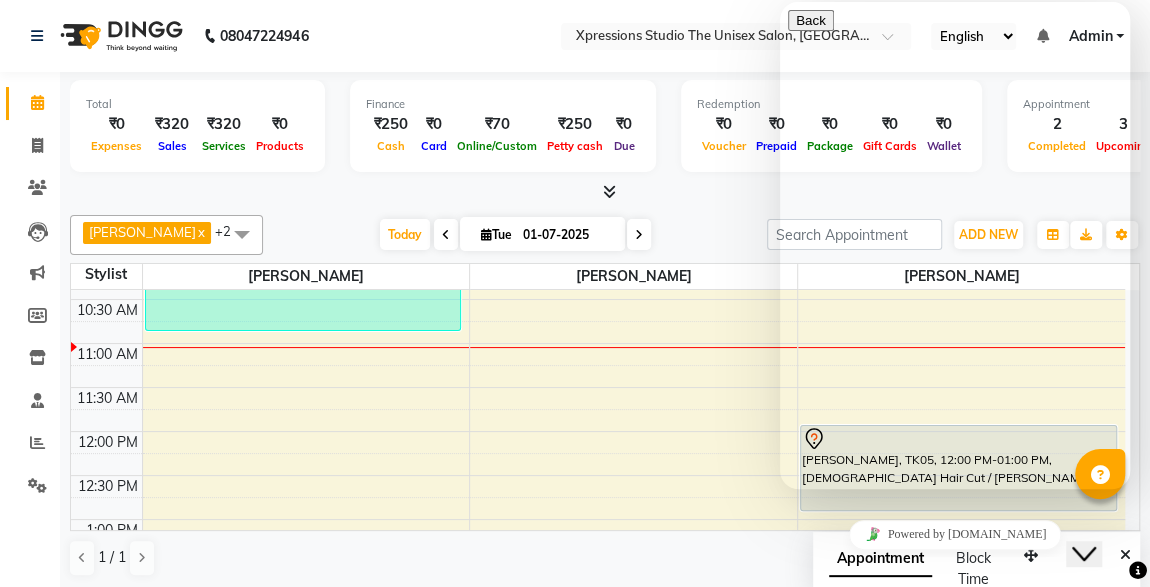 click on "Close Chat This icon closes the chat window." at bounding box center (1084, 554) 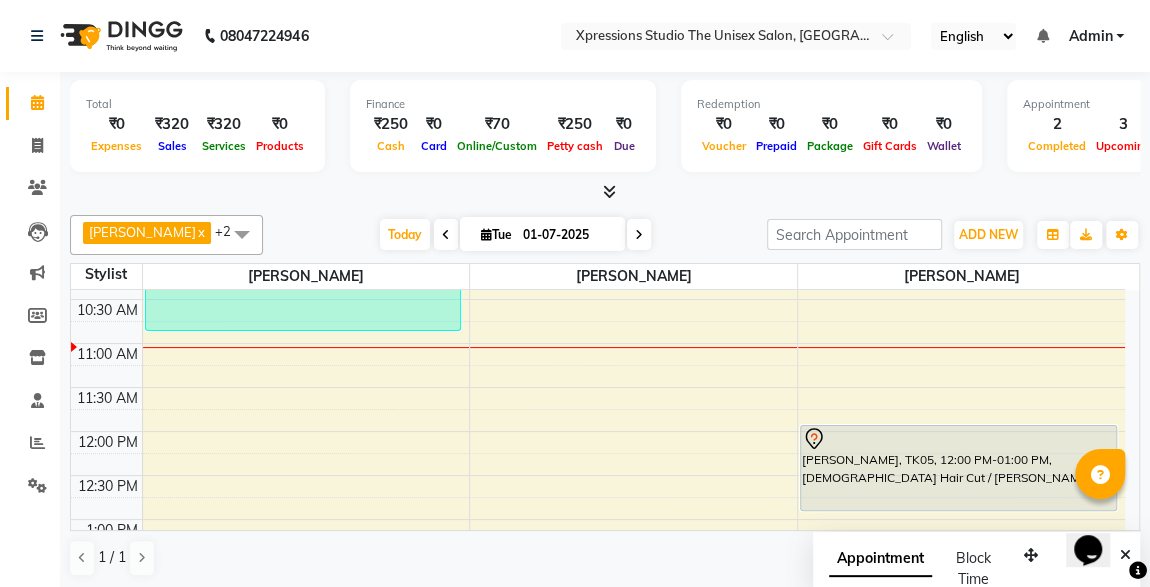 click on "Total  ₹0  Expenses ₹320  Sales ₹320  Services ₹0  Products Finance  ₹250  Cash ₹0  Card ₹70  Online/Custom ₹250 [PERSON_NAME] cash ₹0 Due  Redemption  ₹0 Voucher ₹0 Prepaid ₹0 Package ₹0  Gift Cards ₹0  Wallet  Appointment  2 Completed 3 Upcoming 0 Ongoing 0 No show  Other sales  ₹0  Packages ₹0  Memberships ₹0  Vouchers ₹0  Prepaids ₹0  Gift Cards" at bounding box center [605, 129] 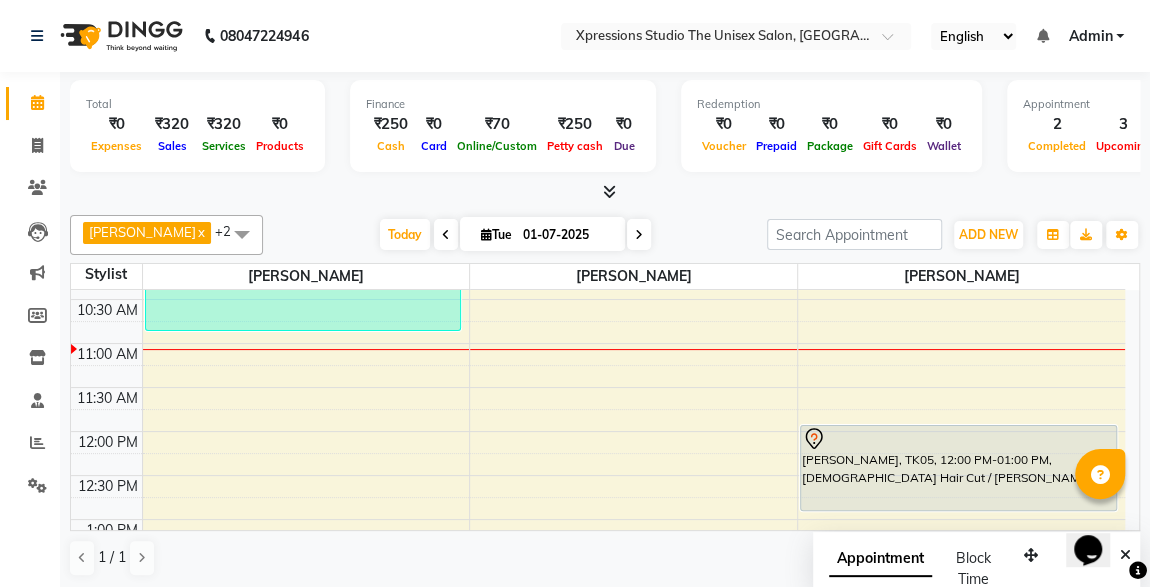 click on "Total  ₹0  Expenses ₹320  Sales ₹320  Services ₹0  Products" at bounding box center [197, 126] 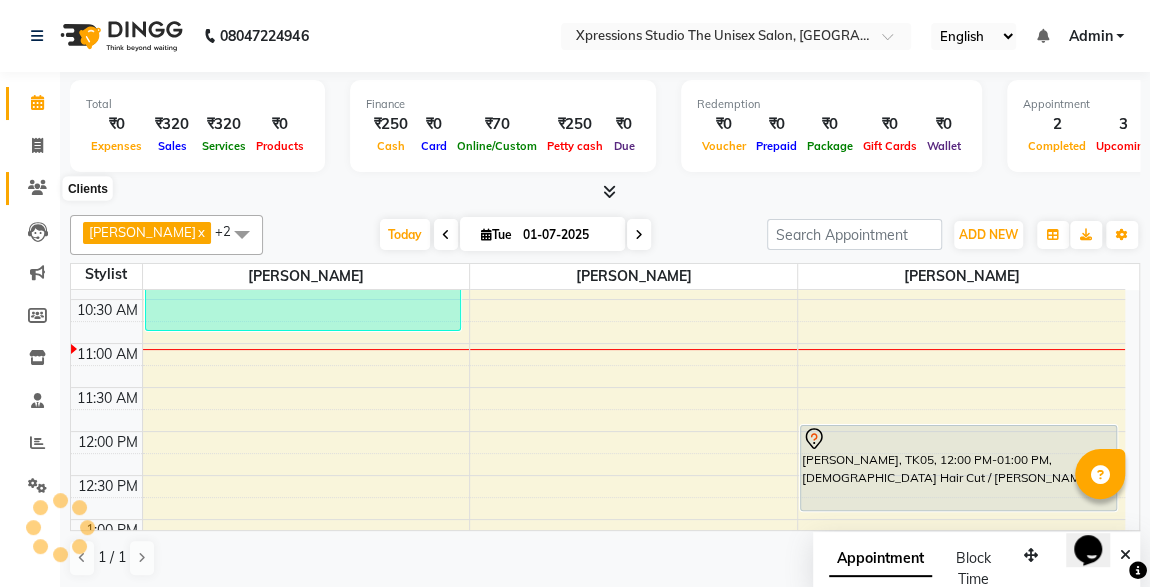 click 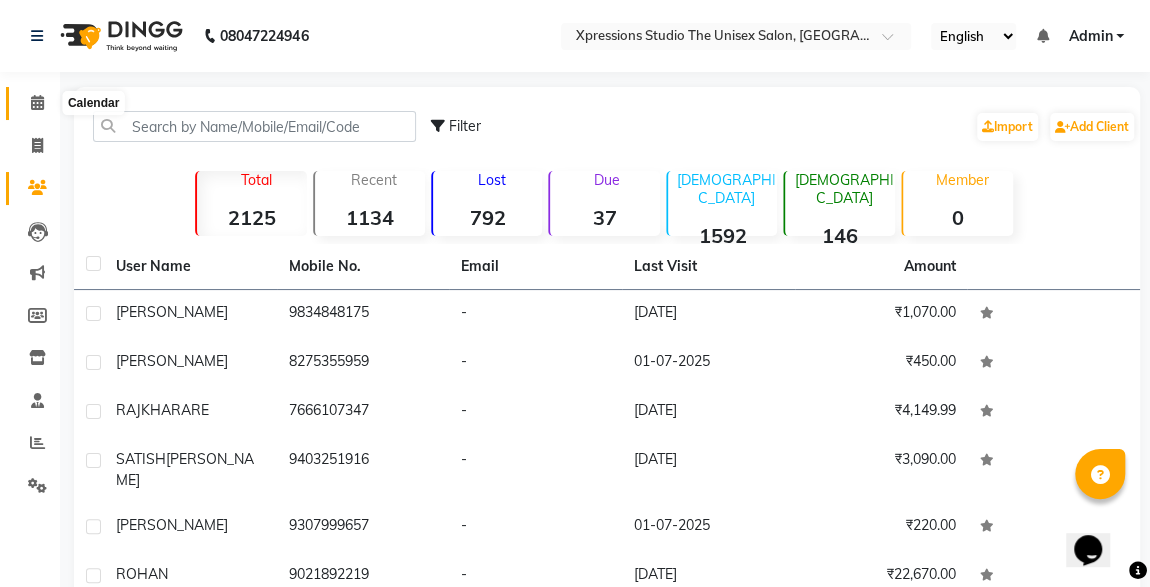 click 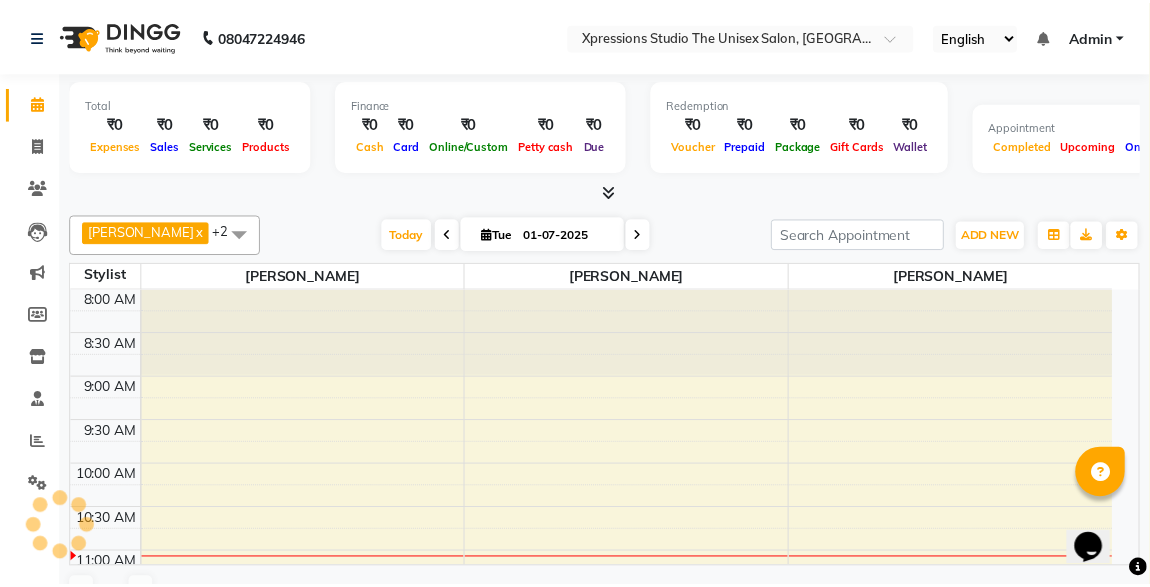 scroll, scrollTop: 0, scrollLeft: 0, axis: both 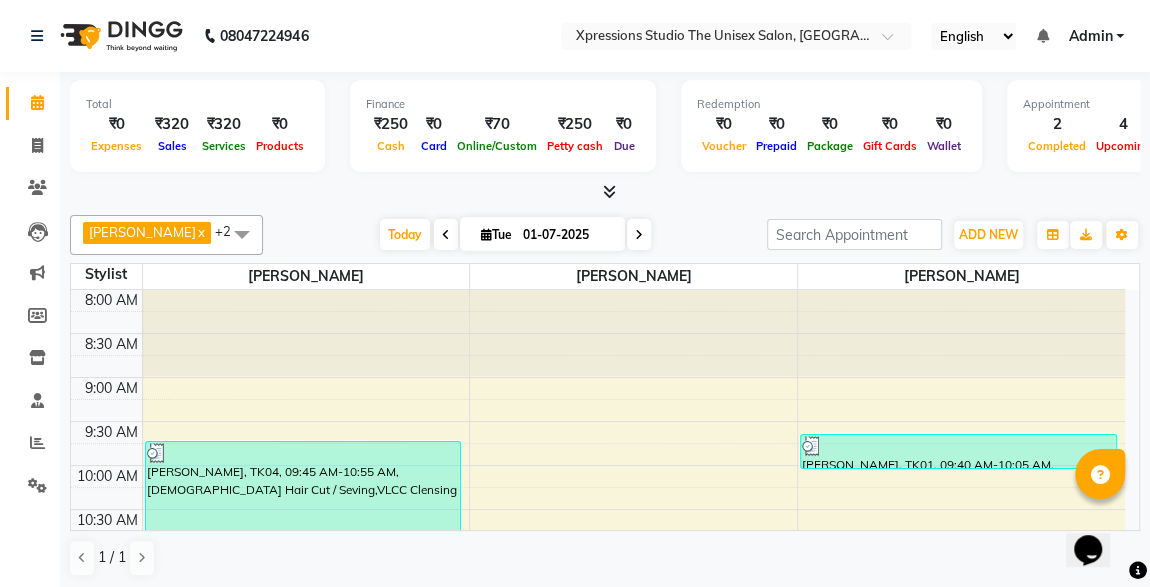 click on "[PERSON_NAME]  x [PERSON_NAME]  x [PERSON_NAME]  x +2 UnSelect All [PERSON_NAME] [PERSON_NAME] [PERSON_NAME] [DATE]  [DATE] Toggle Dropdown Add Appointment Add Invoice Add Expense Add Attendance Add Client Add Transaction Toggle Dropdown Add Appointment Add Invoice Add Expense Add Attendance Add Client ADD NEW Toggle Dropdown Add Appointment Add Invoice Add Expense Add Attendance Add Client Add Transaction [PERSON_NAME]  x [PERSON_NAME]  x [PERSON_NAME]  x +2 UnSelect All [PERSON_NAME] [PERSON_NAME] [PERSON_NAME] Group By  Staff View   Room View  View as Vertical  Vertical - Week View  Horizontal  Horizontal - Week View  List  Toggle Dropdown Calendar Settings Manage Tags   Arrange Stylists   Reset Stylists  Full Screen Appointment Form Zoom 100% Staff/Room Display Count 3" at bounding box center (605, 235) 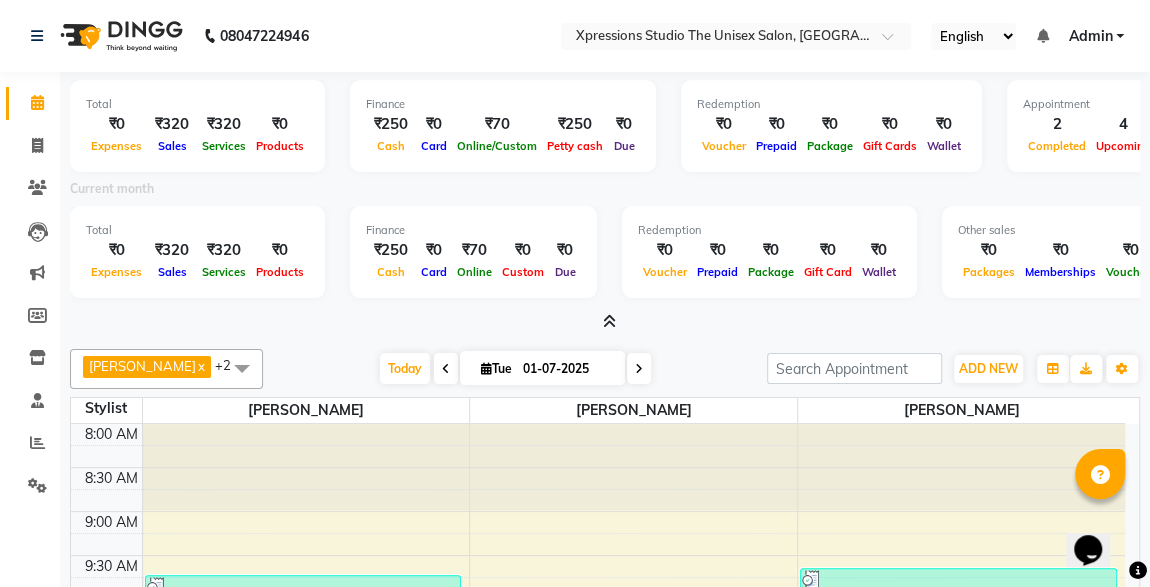 click at bounding box center [609, 321] 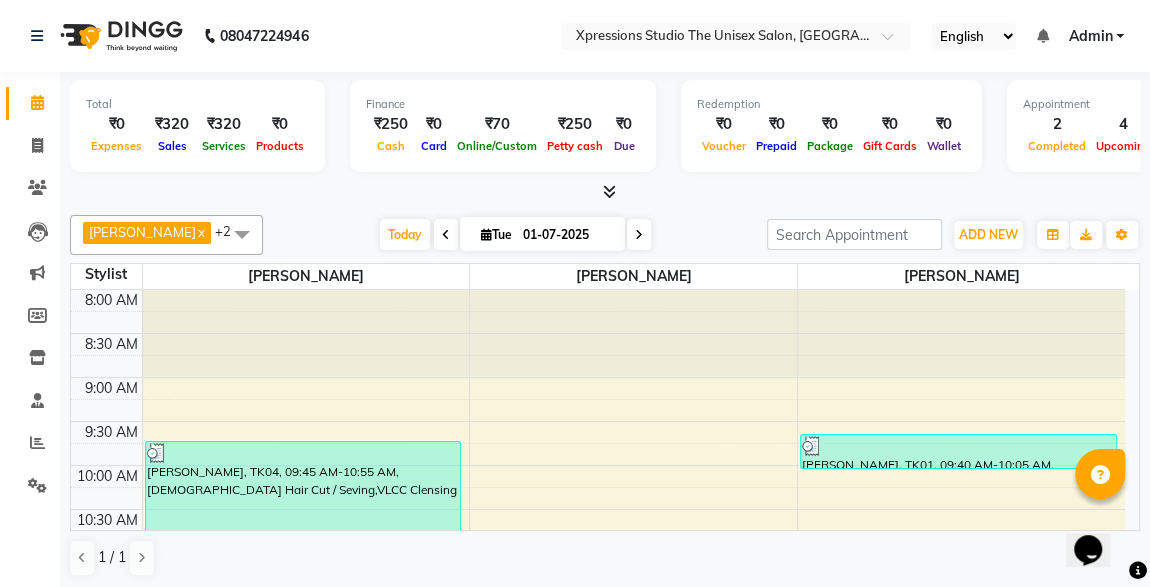 click on "English ENGLISH Español العربية मराठी हिंदी ગુજરાતી தமிழ் 中文" at bounding box center (973, 36) 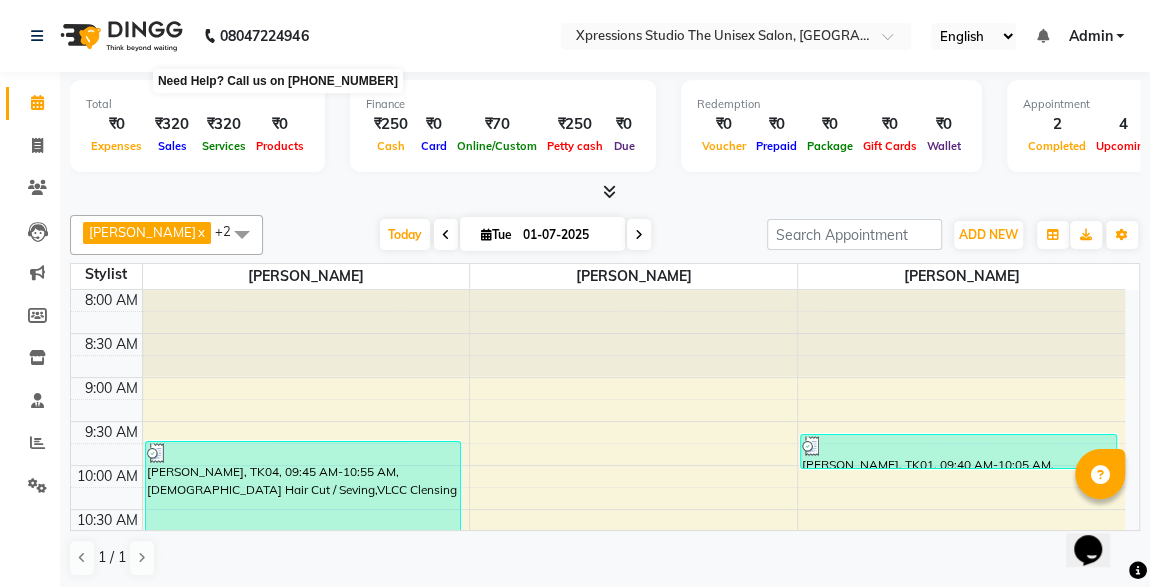 click on "08047224946" 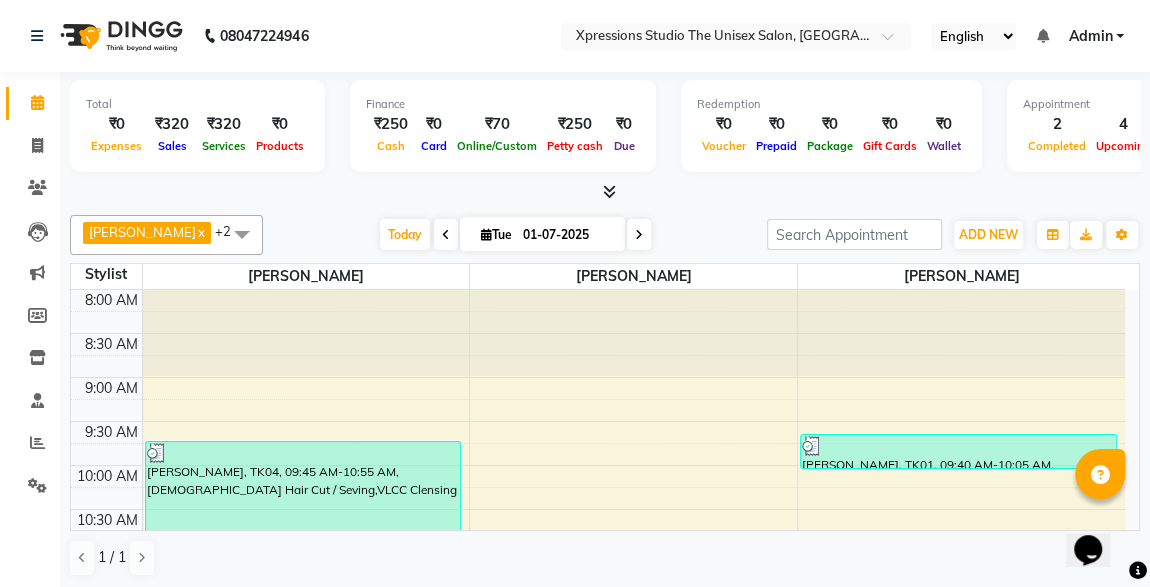 click on "[PERSON_NAME]  x [PERSON_NAME]  x [PERSON_NAME]  x +2 UnSelect All [PERSON_NAME] [PERSON_NAME] [PERSON_NAME] [DATE]  [DATE] Toggle Dropdown Add Appointment Add Invoice Add Expense Add Attendance Add Client Add Transaction Toggle Dropdown Add Appointment Add Invoice Add Expense Add Attendance Add Client ADD NEW Toggle Dropdown Add Appointment Add Invoice Add Expense Add Attendance Add Client Add Transaction [PERSON_NAME]  x [PERSON_NAME]  x [PERSON_NAME]  x +2 UnSelect All [PERSON_NAME] [PERSON_NAME] [PERSON_NAME] Group By  Staff View   Room View  View as Vertical  Vertical - Week View  Horizontal  Horizontal - Week View  List  Toggle Dropdown Calendar Settings Manage Tags   Arrange Stylists   Reset Stylists  Full Screen Appointment Form Zoom 100% Staff/Room Display Count 3 Stylist [PERSON_NAME] [PERSON_NAME] [PERSON_NAME] 8:00 AM 8:30 AM 9:00 AM 9:30 AM 10:00 AM 10:30 AM 11:00 AM 11:30 AM 12:00 PM 12:30 PM 1:00 PM 1:30 PM 2:00 PM 2:30 PM 3:00 PM 3:30 PM 4:00 PM 4:30 PM 5:00 PM 5:30 PM" 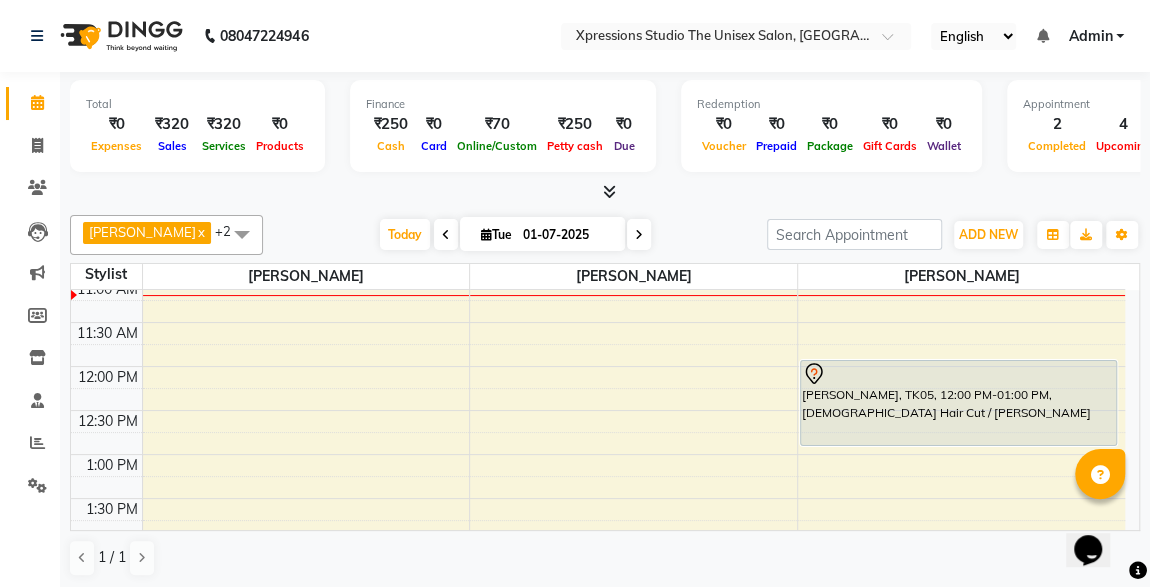 scroll, scrollTop: 290, scrollLeft: 0, axis: vertical 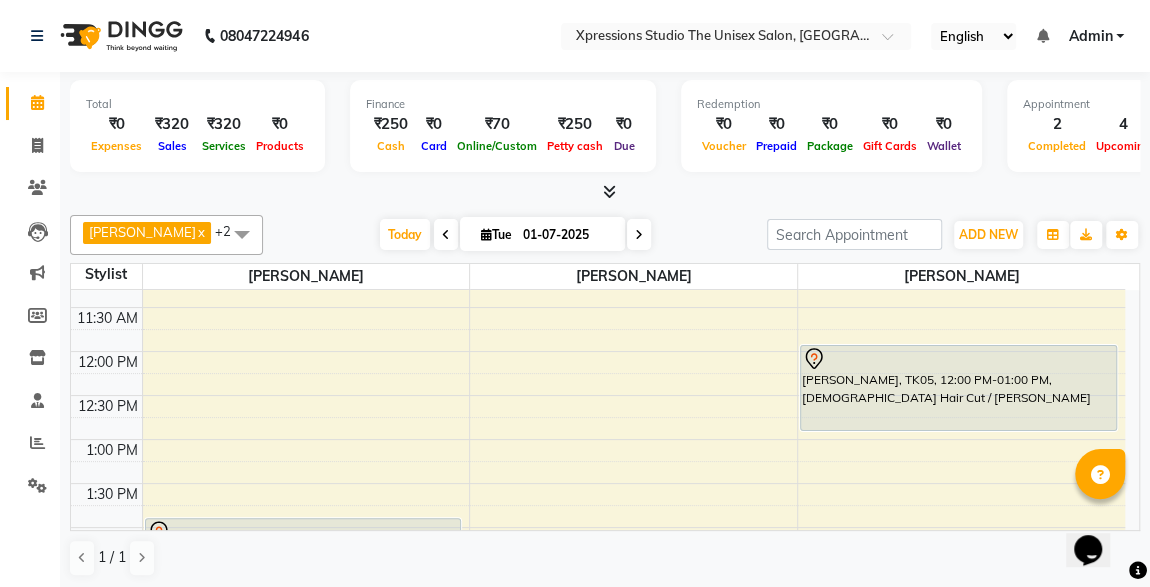 click at bounding box center (605, 192) 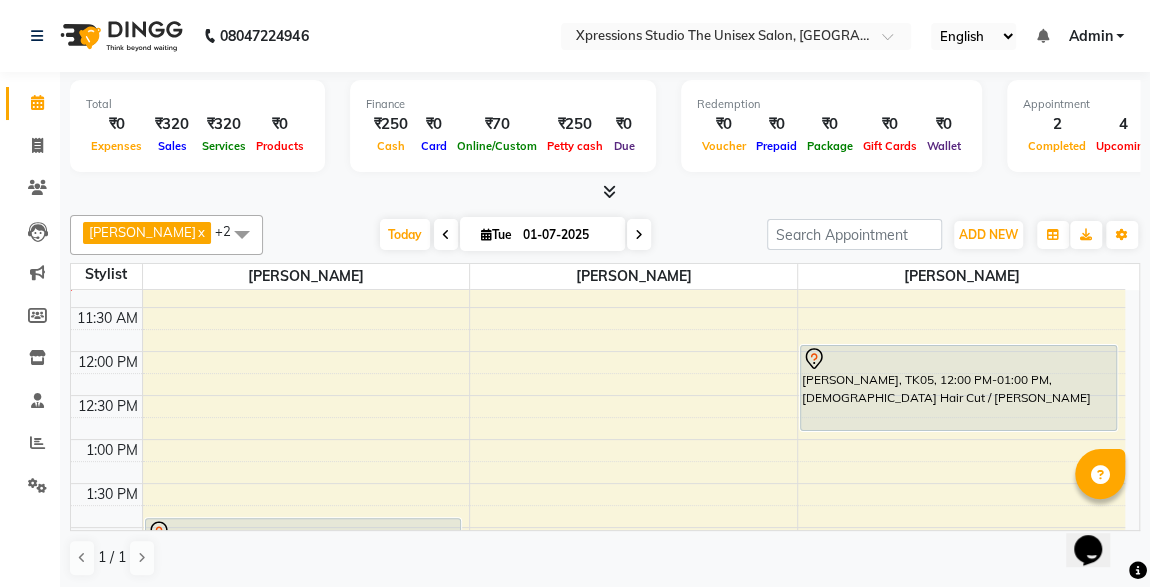 click at bounding box center [605, 192] 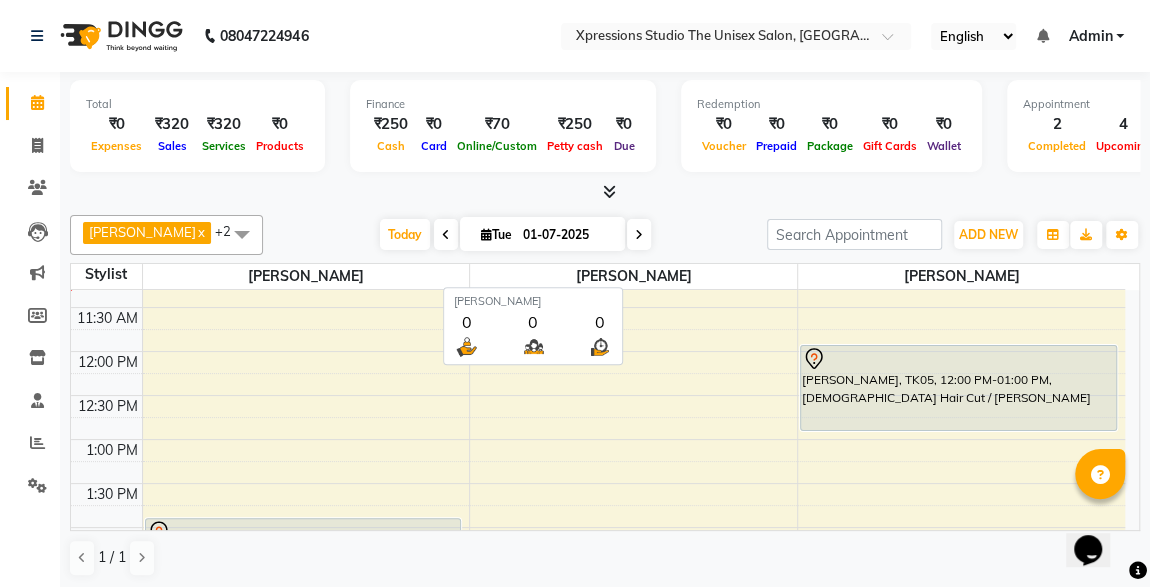 click on "[PERSON_NAME]" at bounding box center (633, 276) 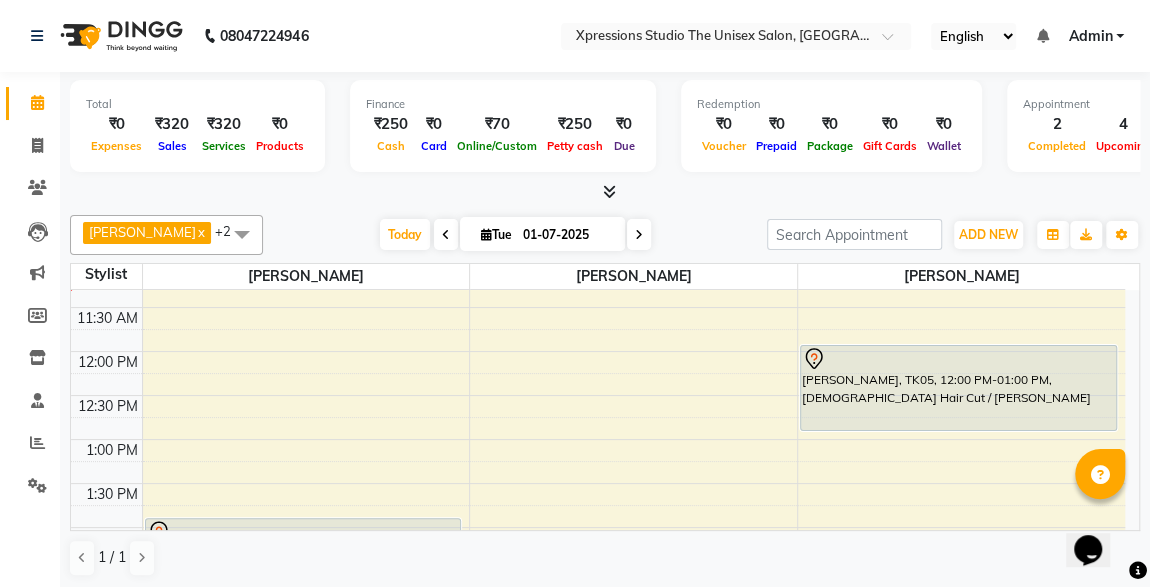 click at bounding box center (605, 192) 